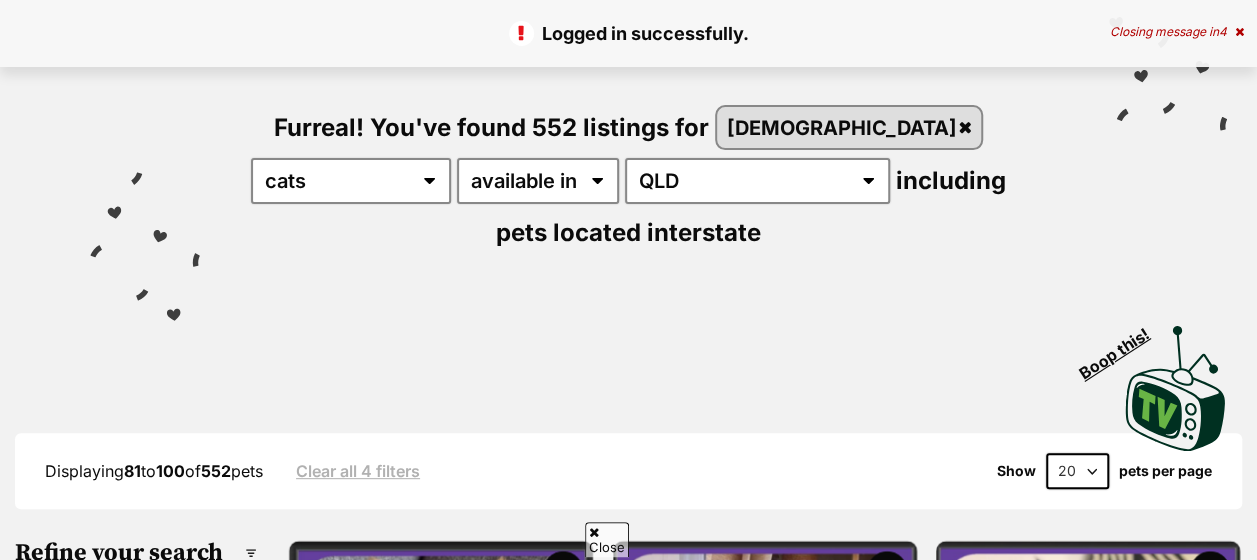 scroll, scrollTop: 214, scrollLeft: 0, axis: vertical 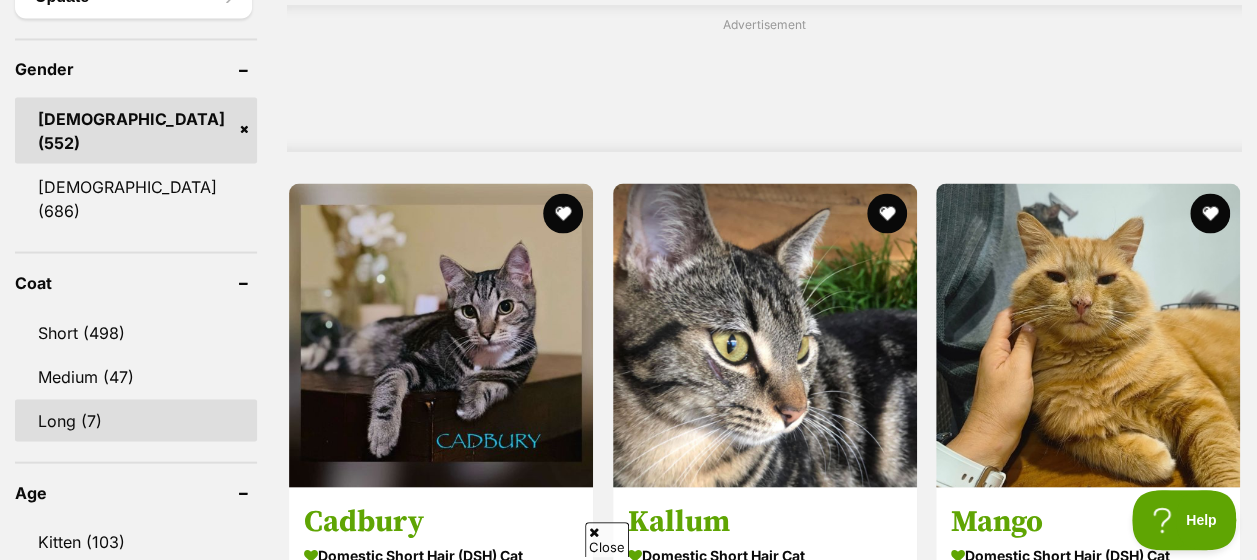 click on "Long (7)" at bounding box center (136, 420) 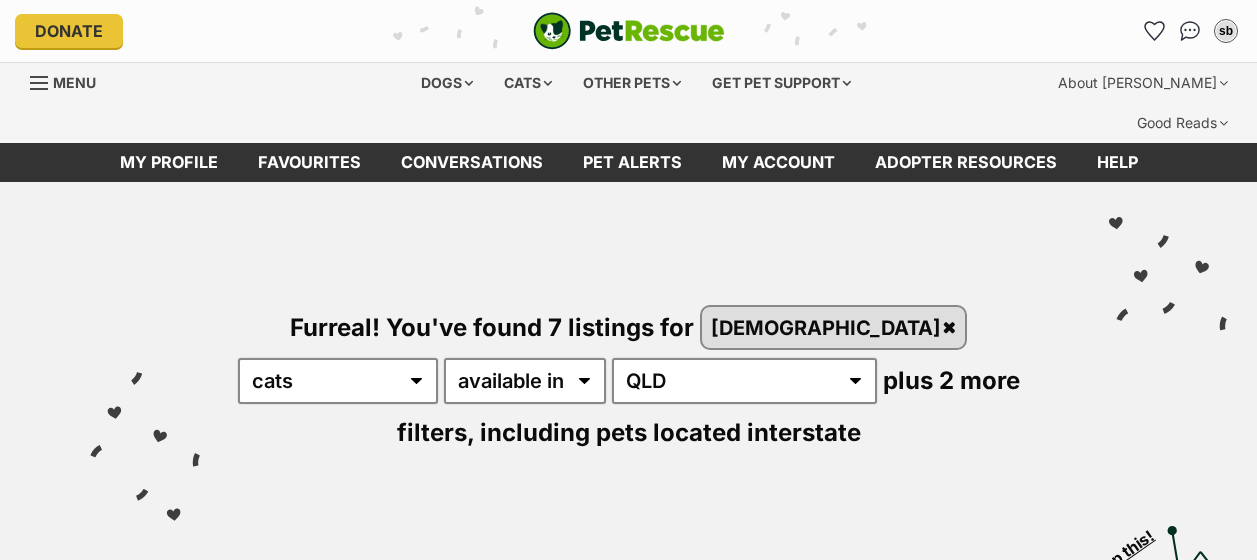 scroll, scrollTop: 0, scrollLeft: 0, axis: both 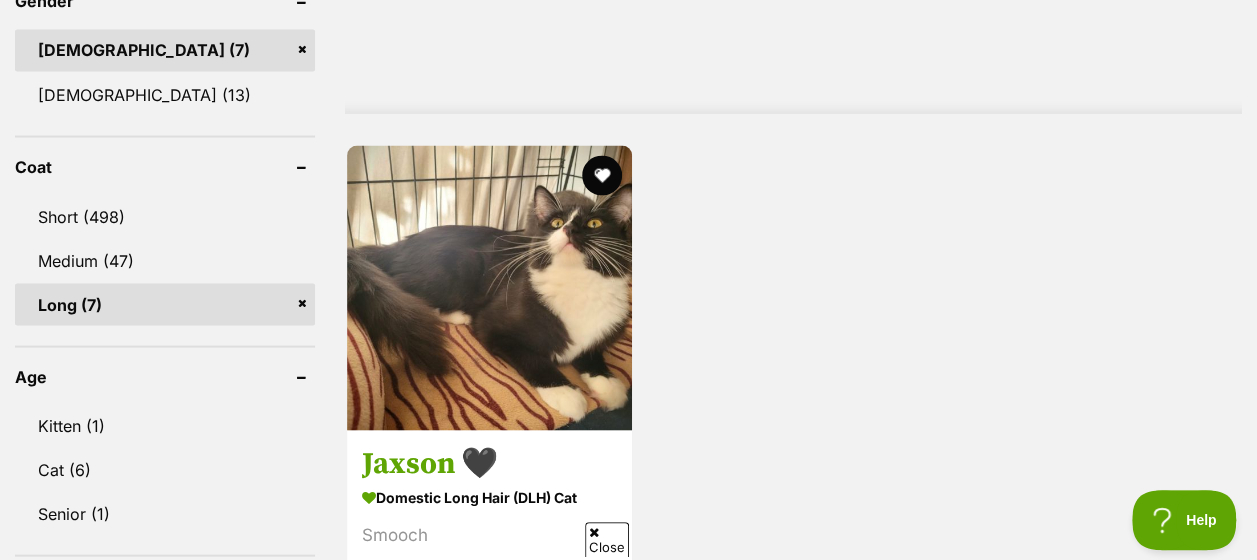 click on "Long (7)" at bounding box center [165, 304] 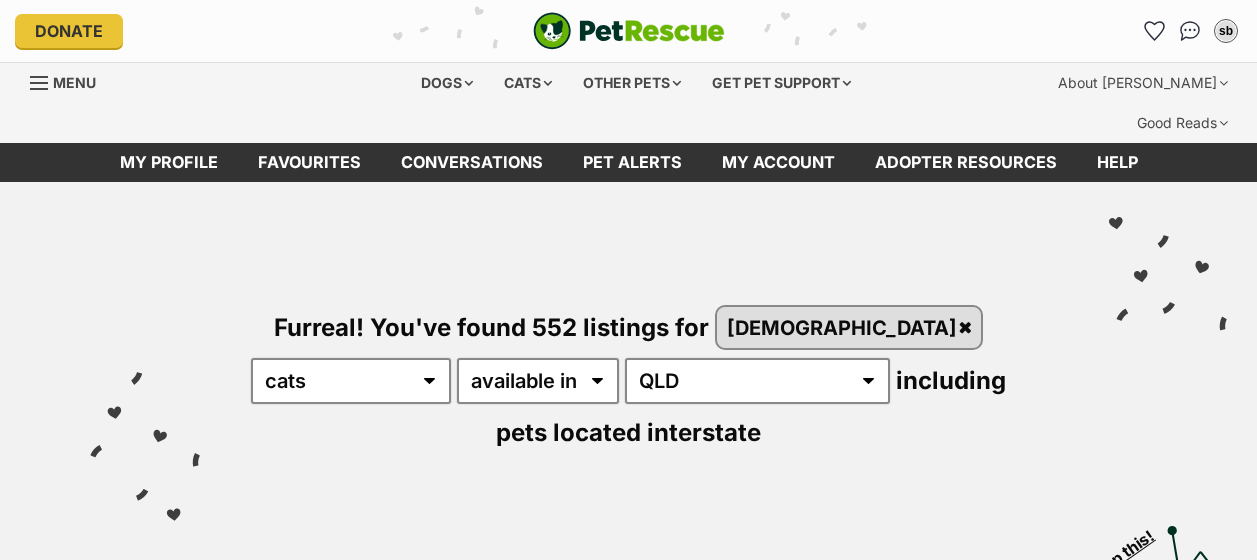 scroll, scrollTop: 0, scrollLeft: 0, axis: both 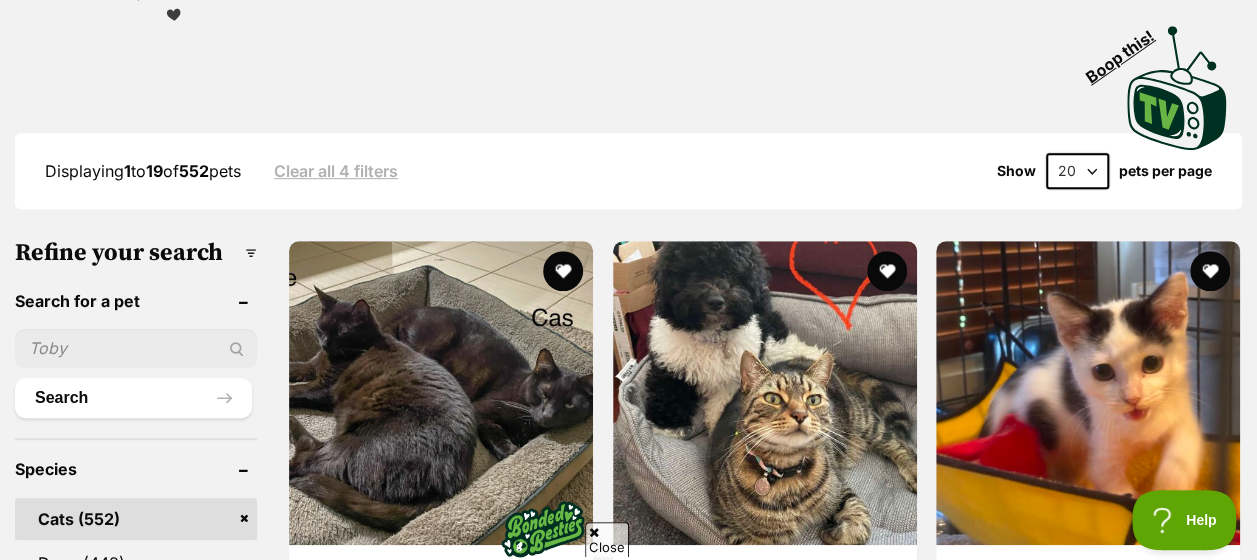 click at bounding box center (136, 348) 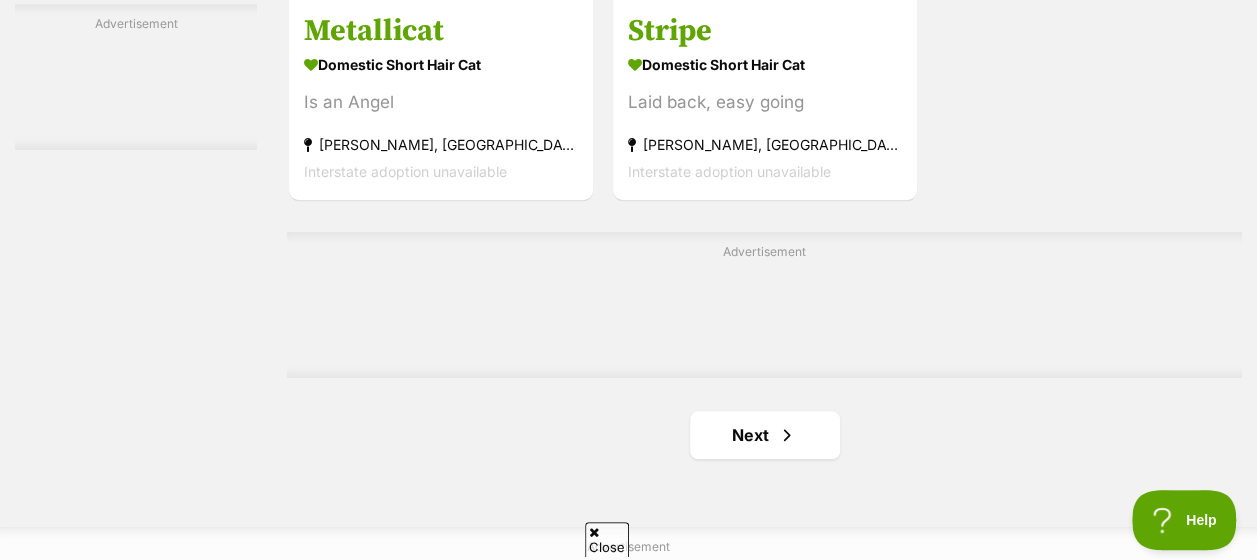 scroll, scrollTop: 4700, scrollLeft: 0, axis: vertical 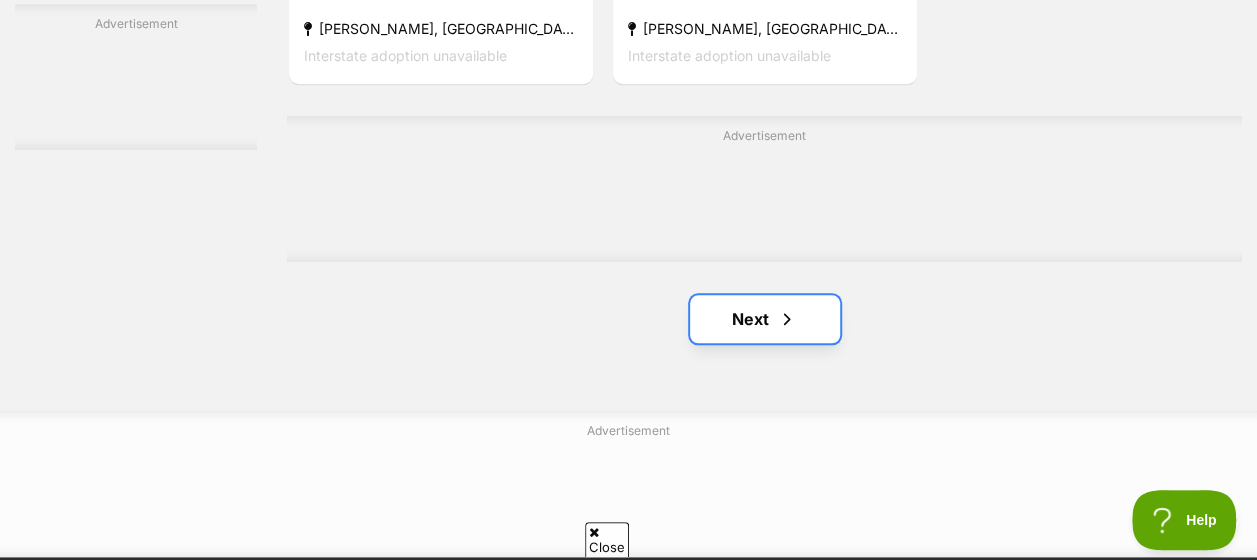 click on "Next" at bounding box center (765, 319) 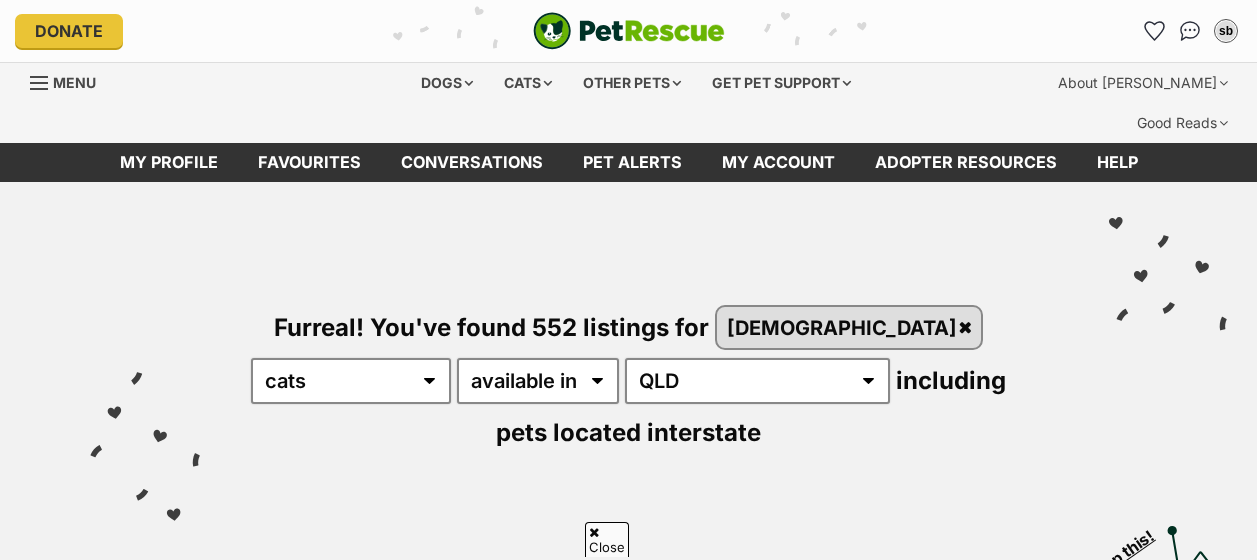 scroll, scrollTop: 400, scrollLeft: 0, axis: vertical 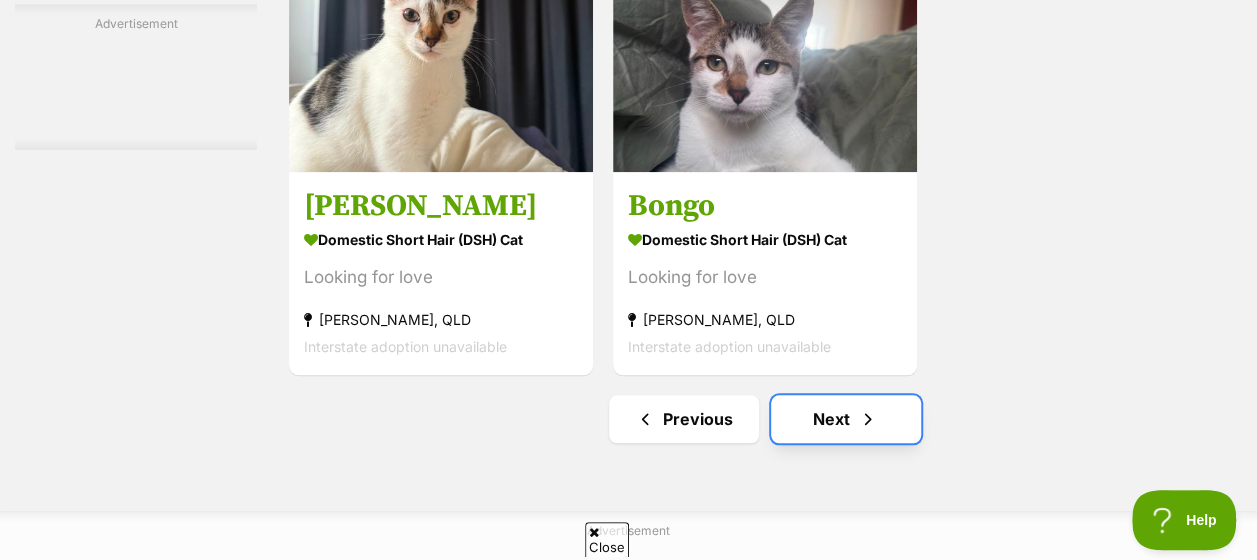click on "Next" at bounding box center [846, 419] 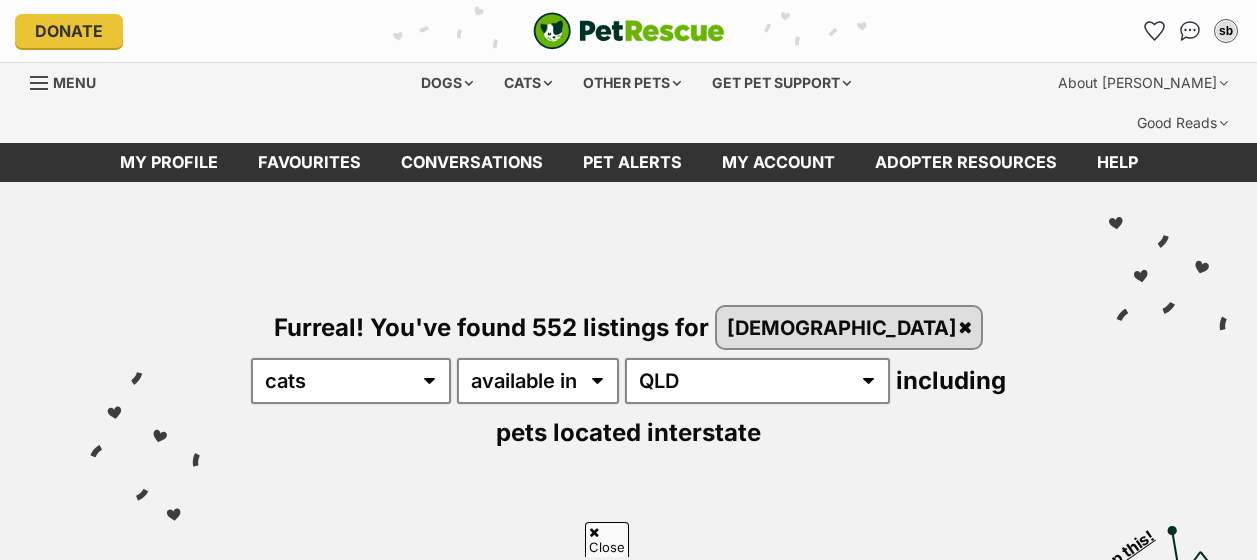 scroll, scrollTop: 500, scrollLeft: 0, axis: vertical 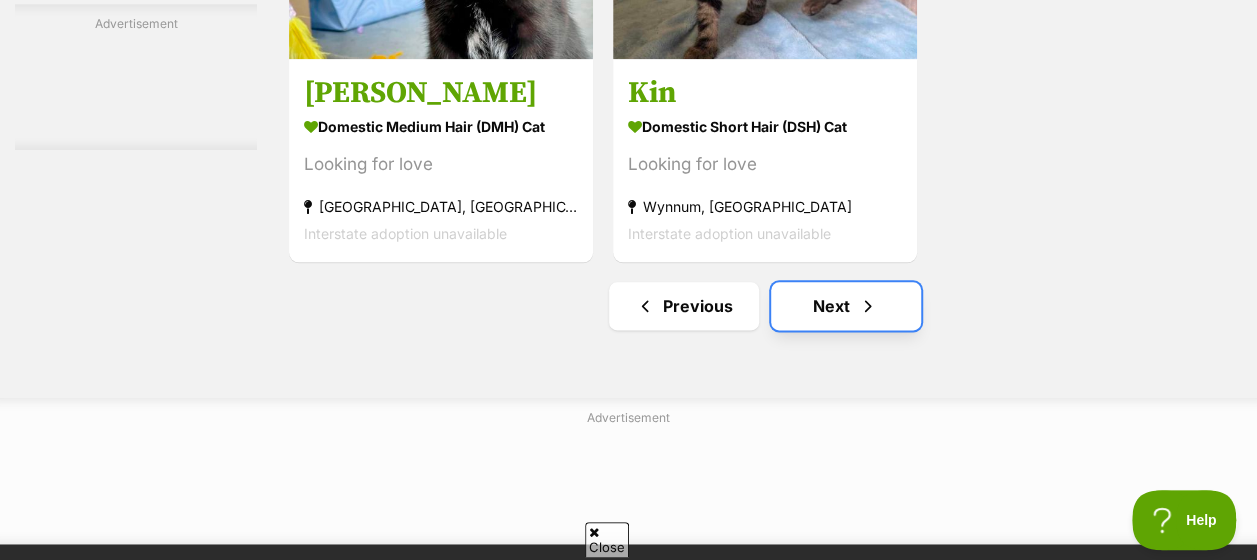 click on "Next" at bounding box center [846, 306] 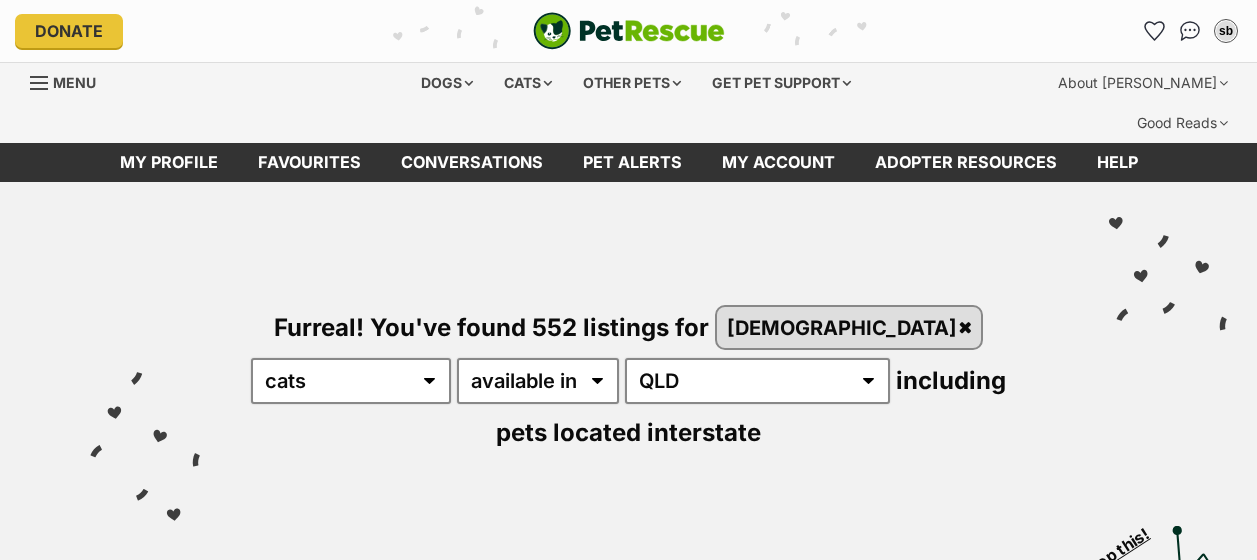 scroll, scrollTop: 174, scrollLeft: 0, axis: vertical 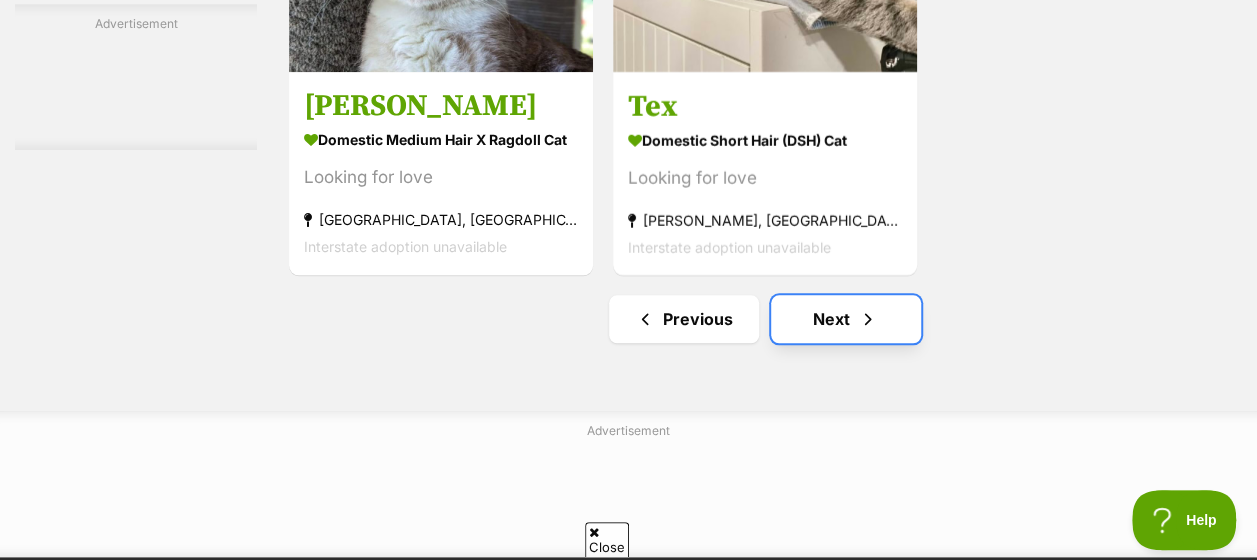click on "Next" at bounding box center (846, 319) 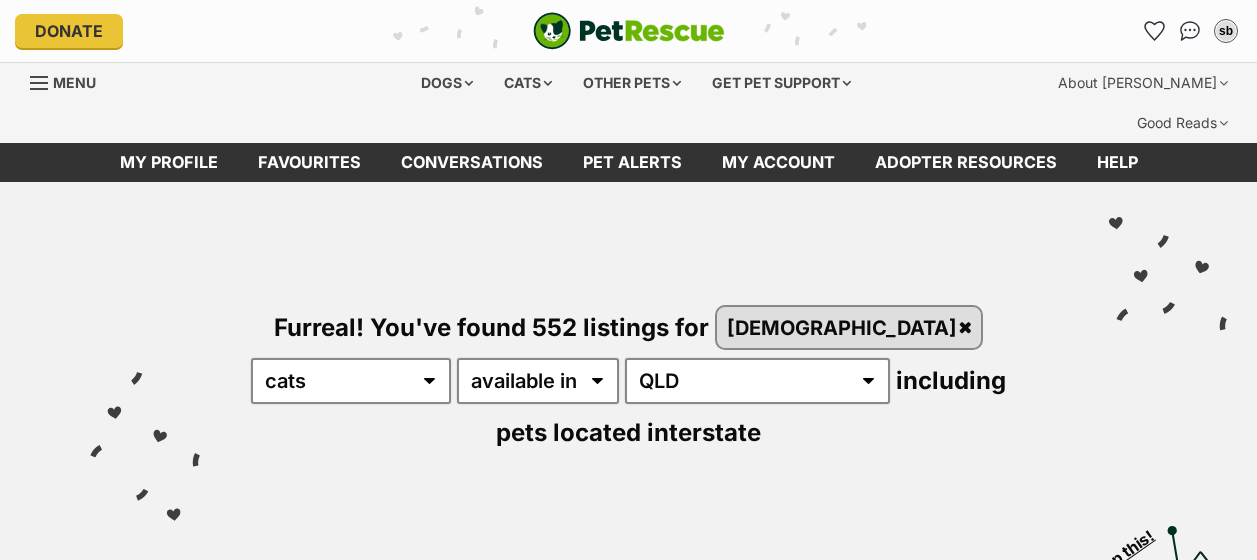 scroll, scrollTop: 0, scrollLeft: 0, axis: both 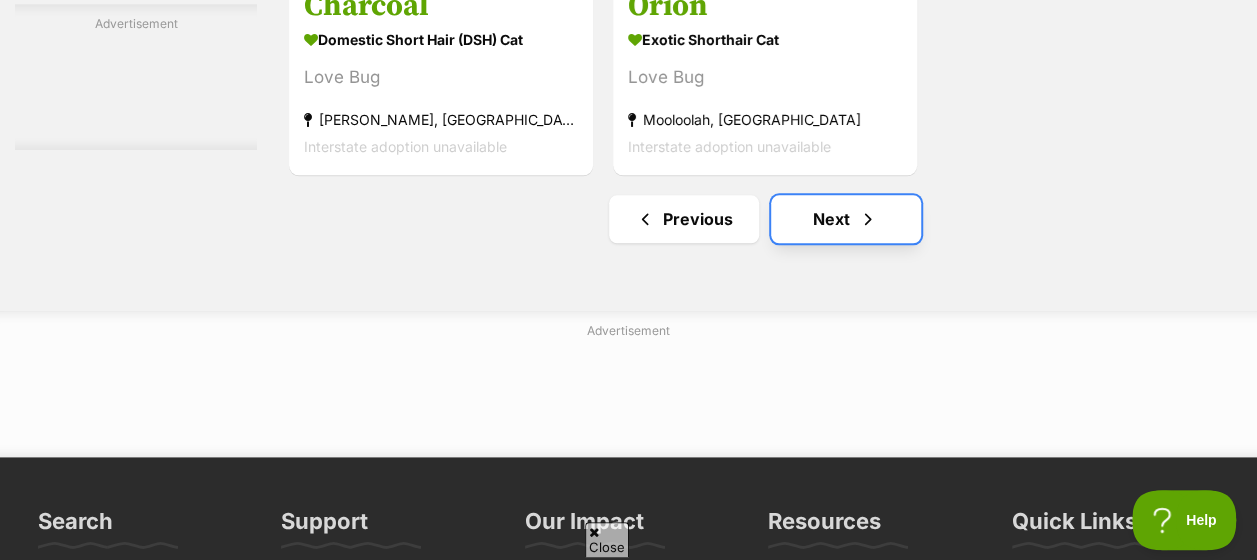 click at bounding box center (868, 219) 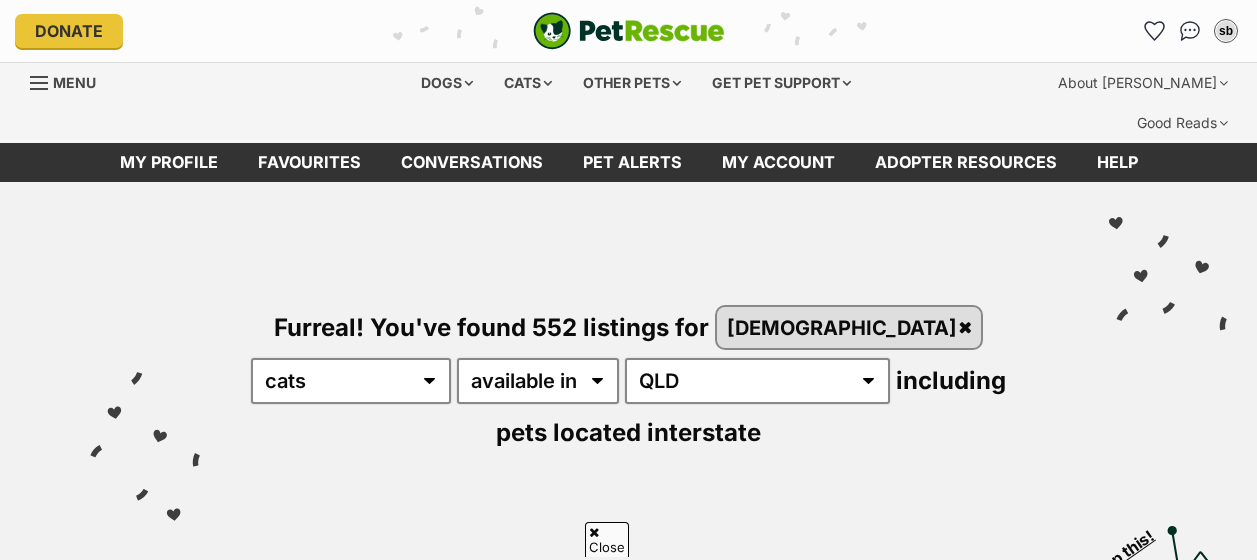 scroll, scrollTop: 400, scrollLeft: 0, axis: vertical 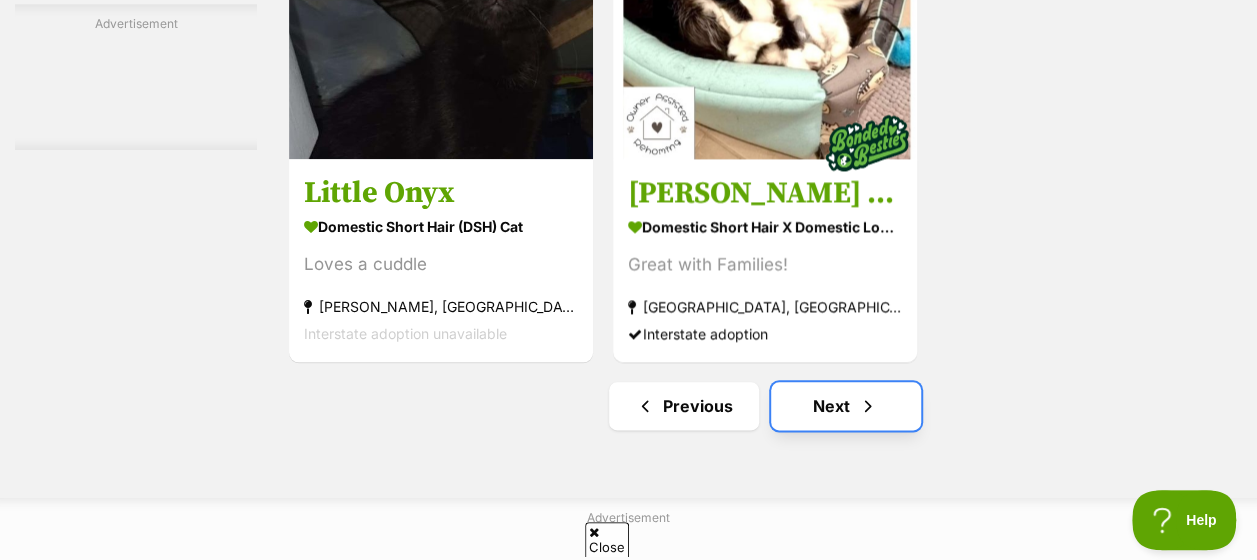 click on "Next" at bounding box center [846, 406] 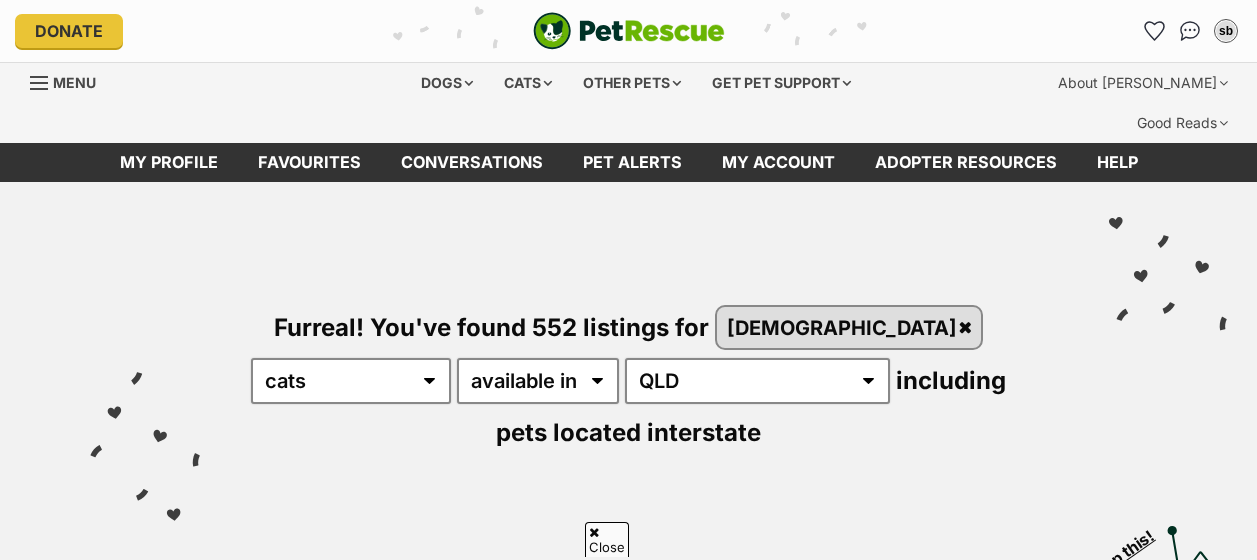 scroll, scrollTop: 490, scrollLeft: 0, axis: vertical 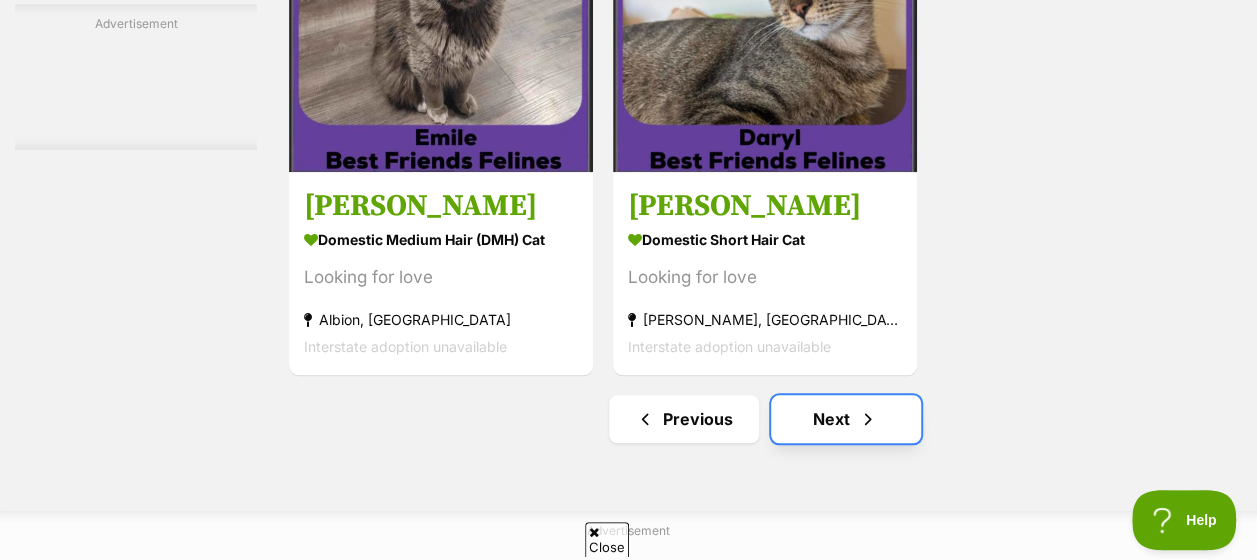 click on "Next" at bounding box center (846, 419) 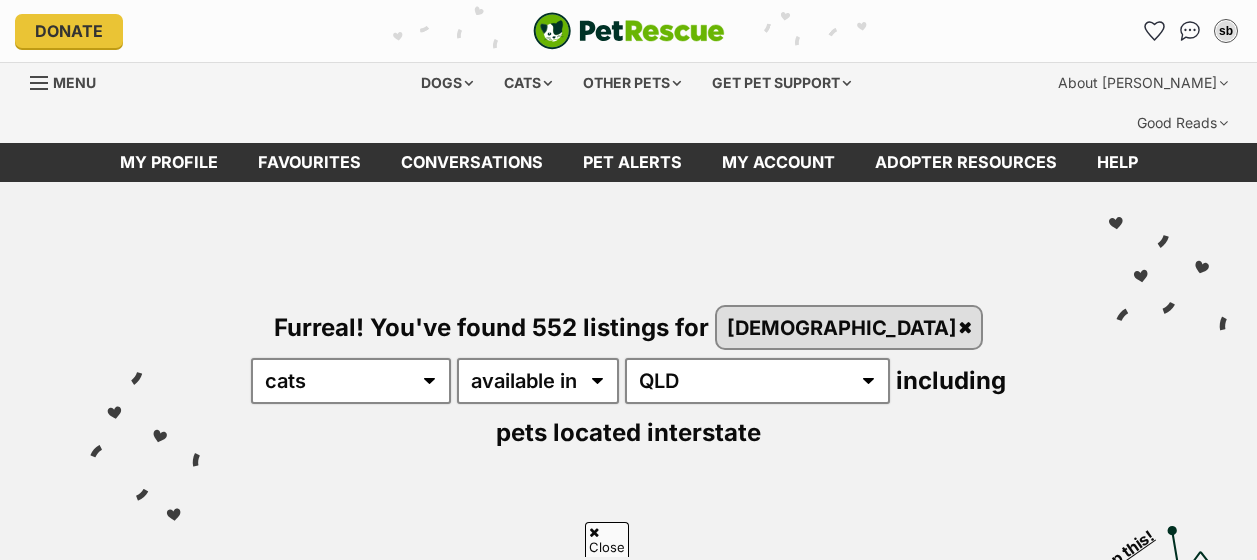 scroll, scrollTop: 500, scrollLeft: 0, axis: vertical 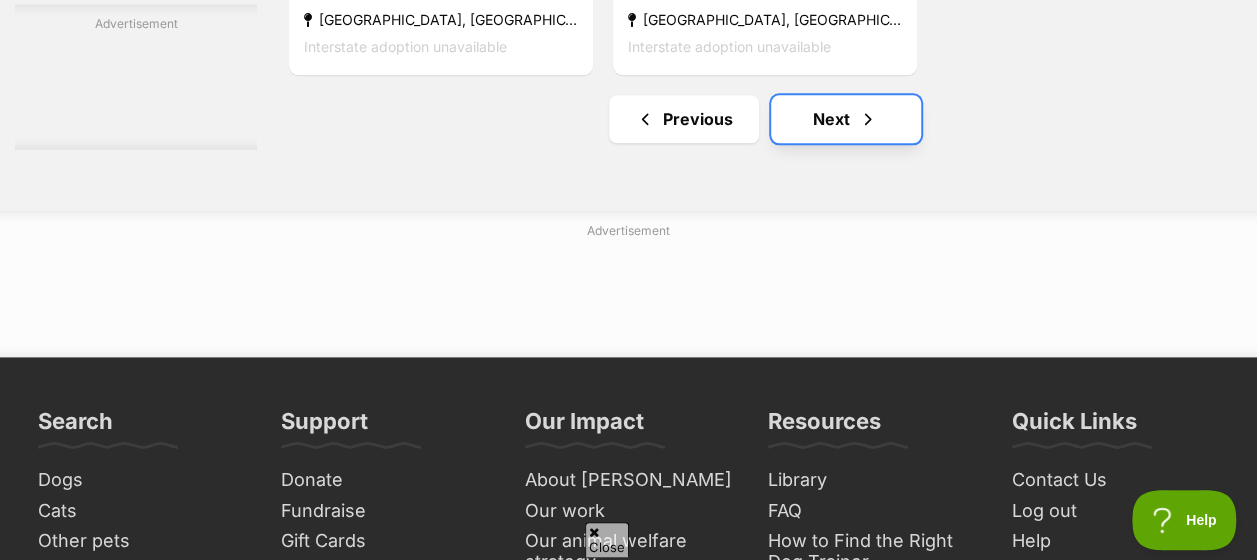 click at bounding box center [868, 119] 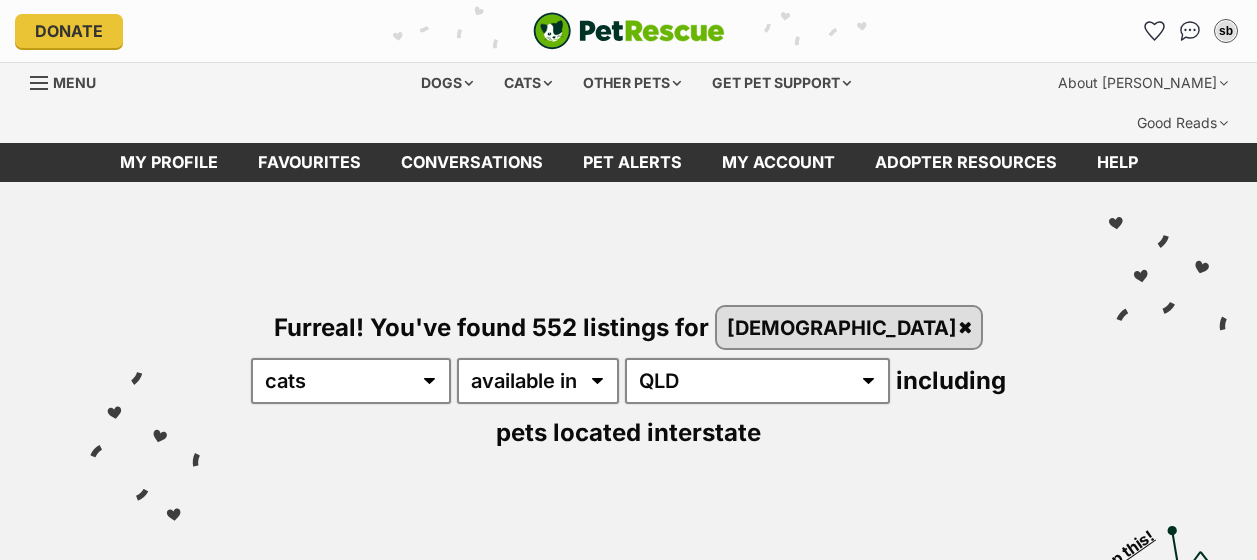 scroll, scrollTop: 0, scrollLeft: 0, axis: both 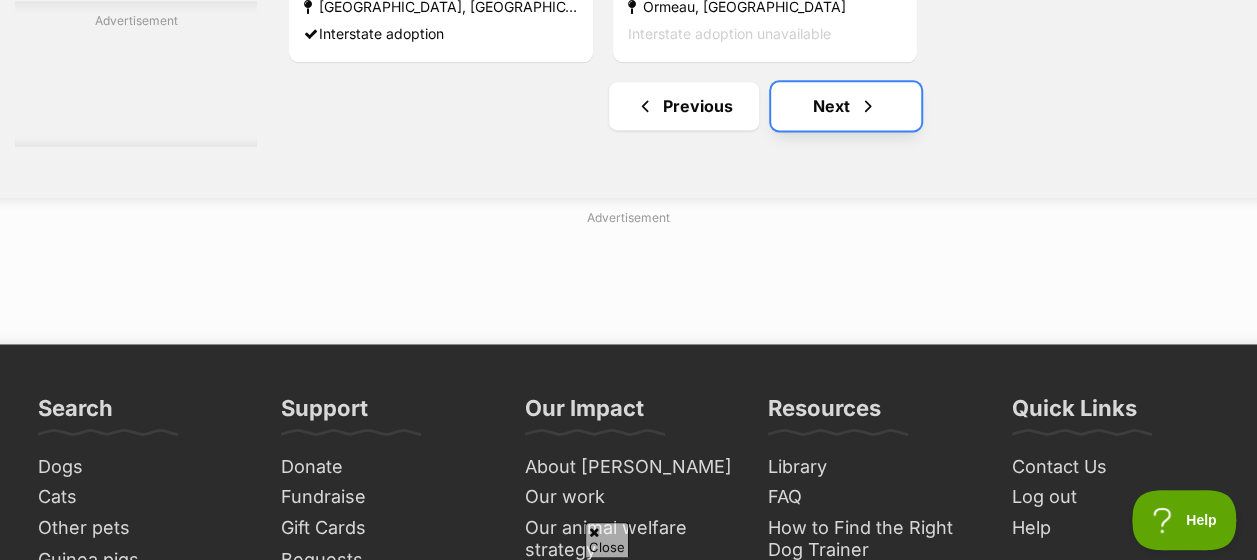 click on "Next" at bounding box center [846, 106] 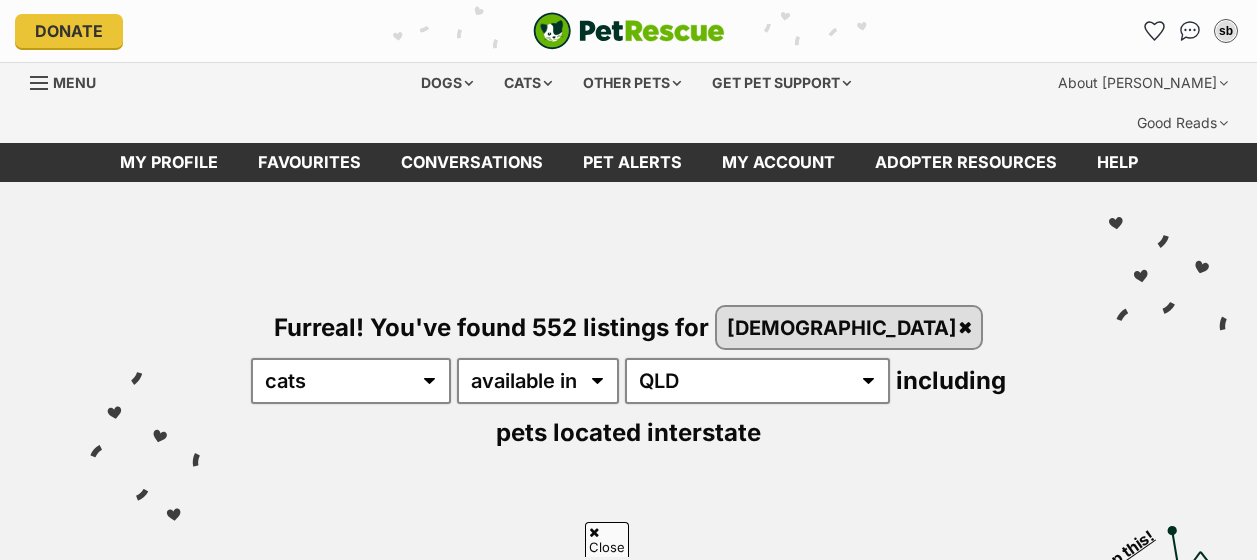 scroll, scrollTop: 500, scrollLeft: 0, axis: vertical 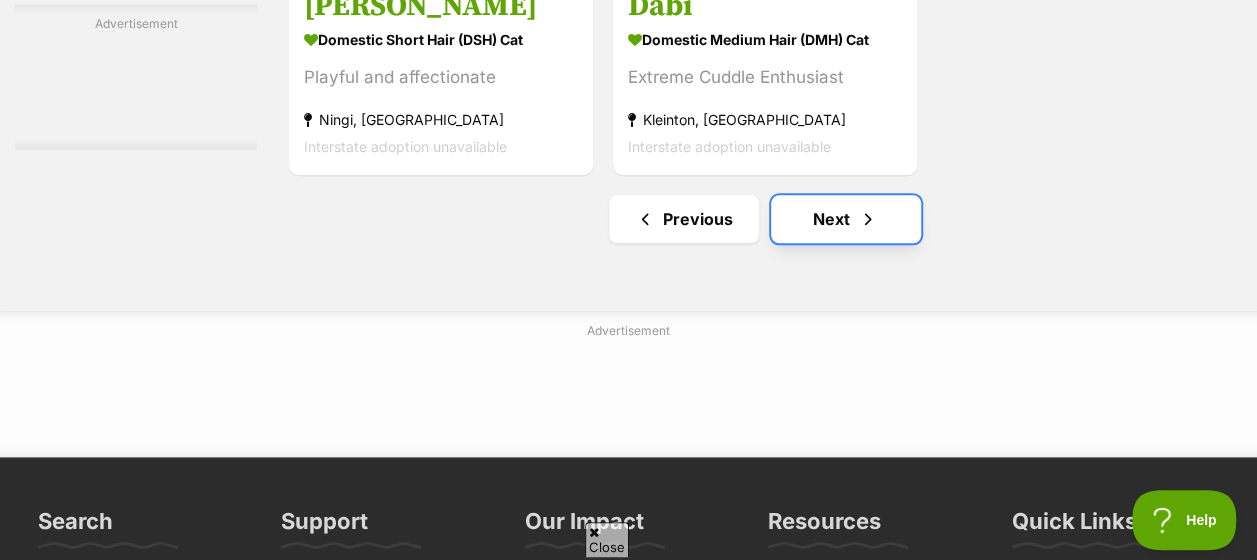 click on "Next" at bounding box center [846, 219] 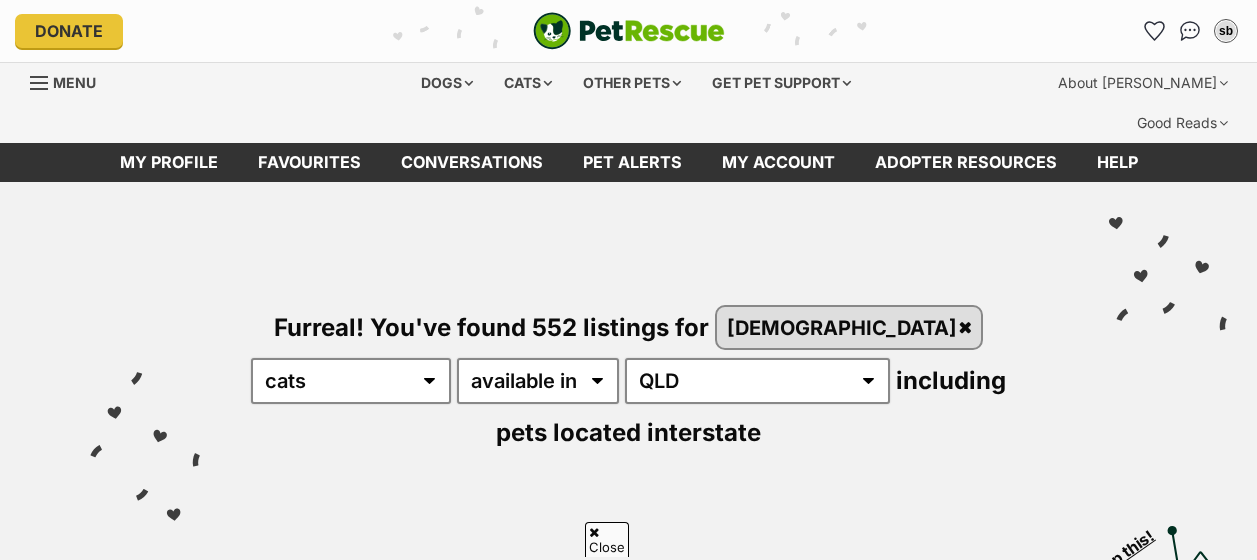 scroll, scrollTop: 400, scrollLeft: 0, axis: vertical 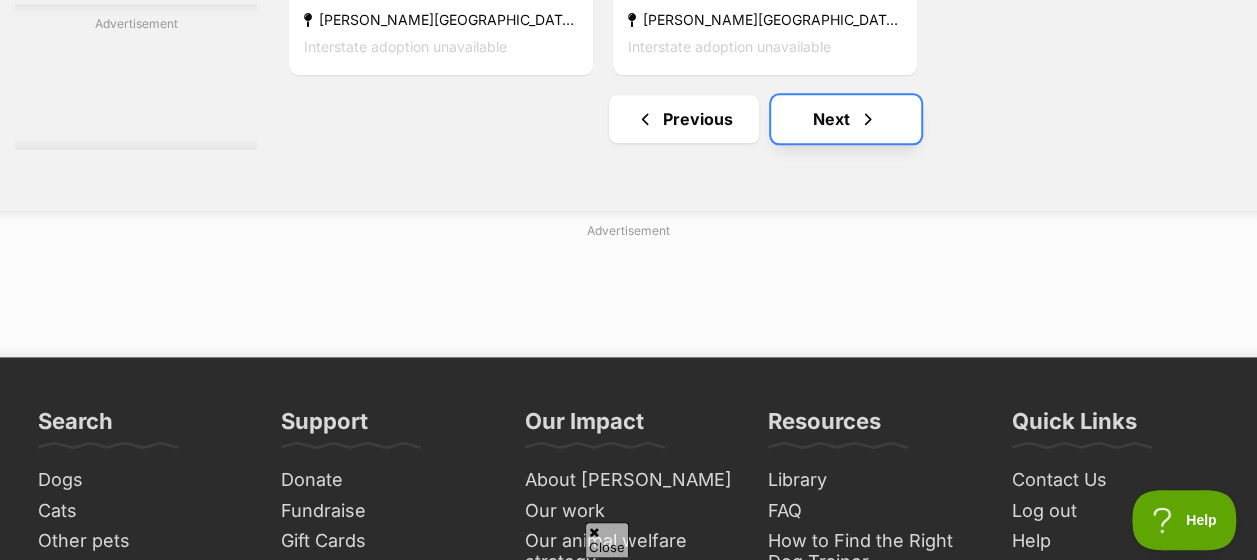 click on "Next" at bounding box center [846, 119] 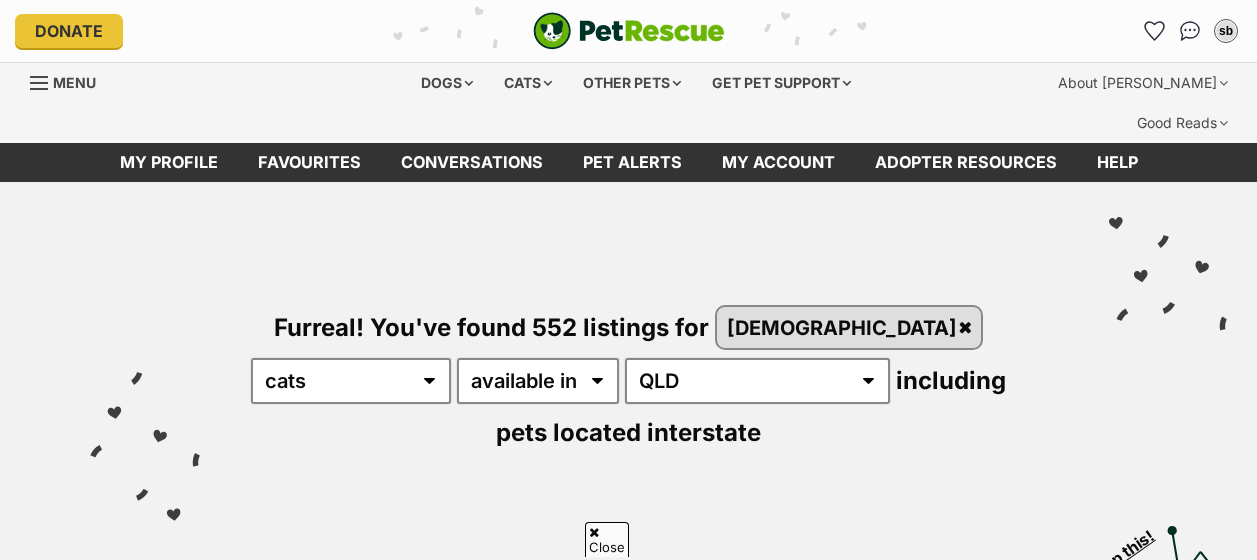 scroll, scrollTop: 300, scrollLeft: 0, axis: vertical 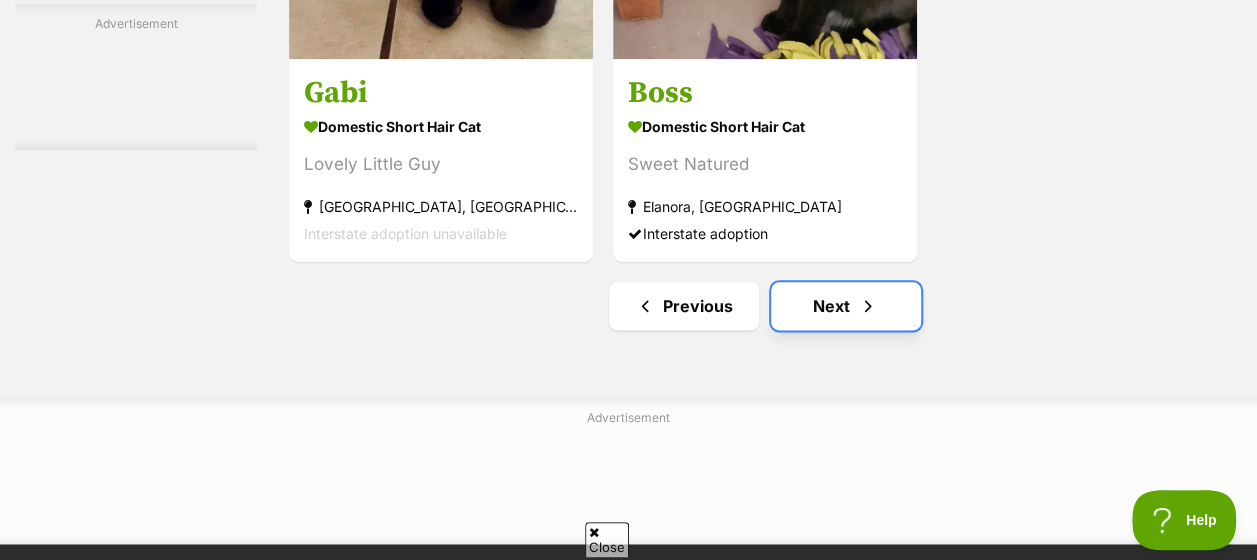 click on "Next" at bounding box center (846, 306) 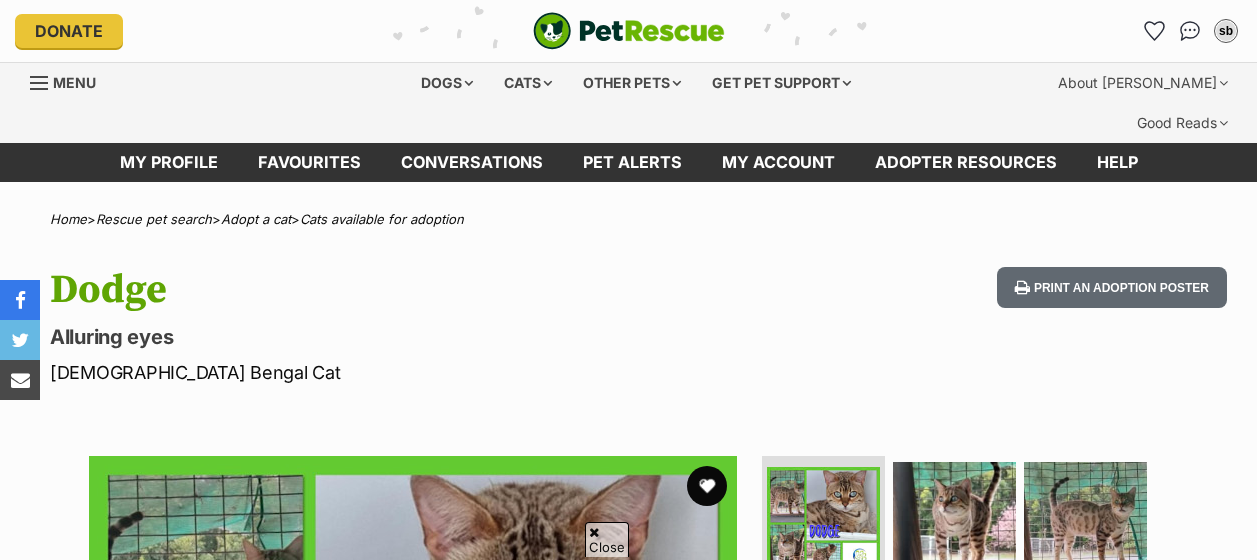 scroll, scrollTop: 500, scrollLeft: 0, axis: vertical 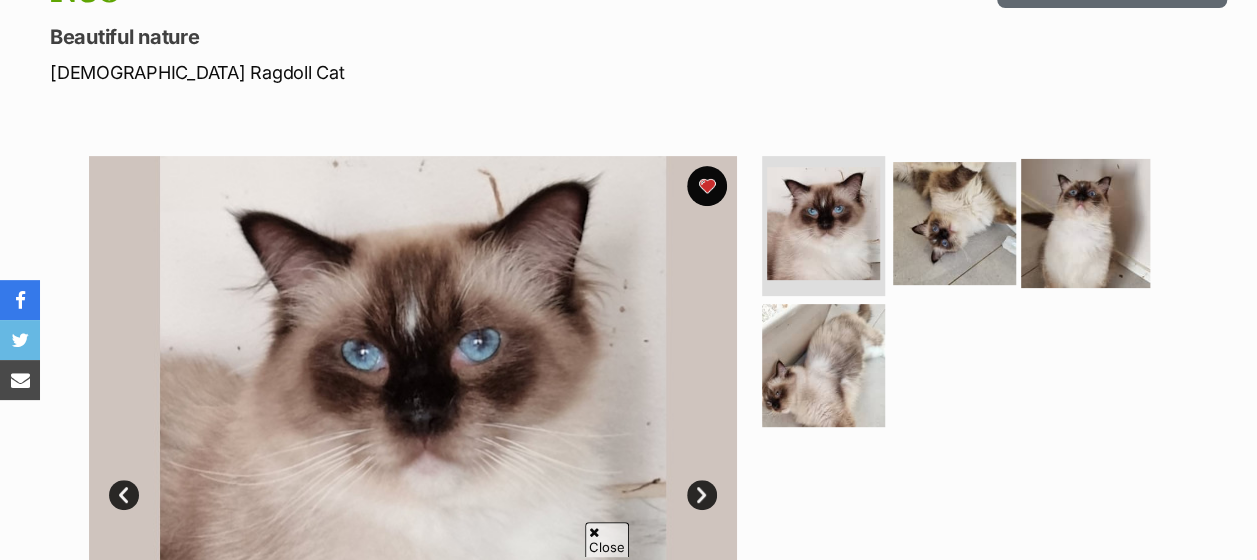 click at bounding box center [1085, 223] 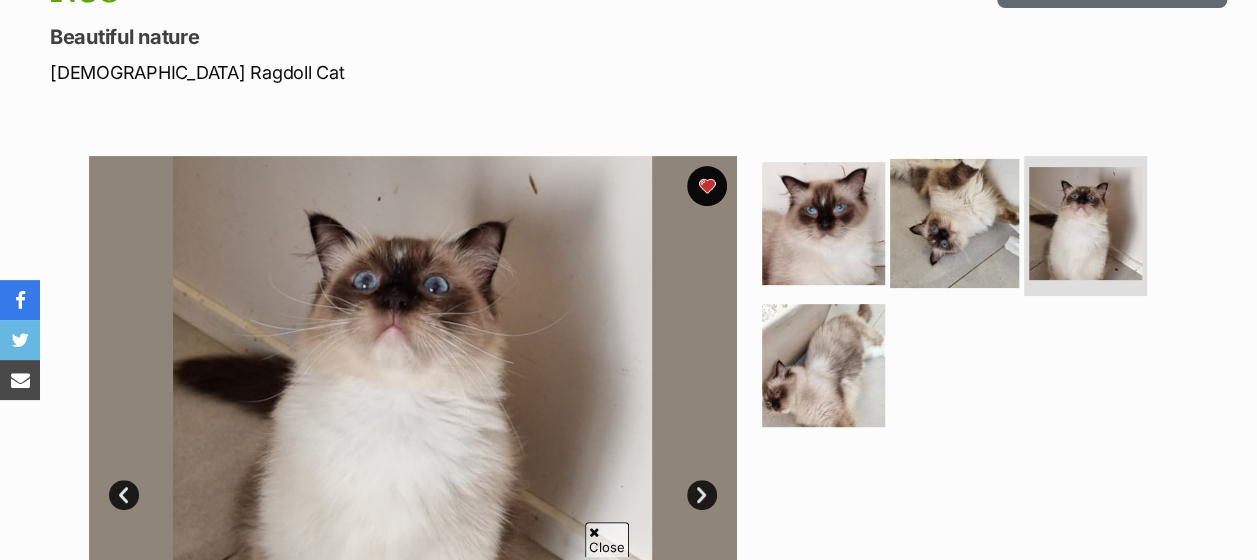 click at bounding box center [954, 223] 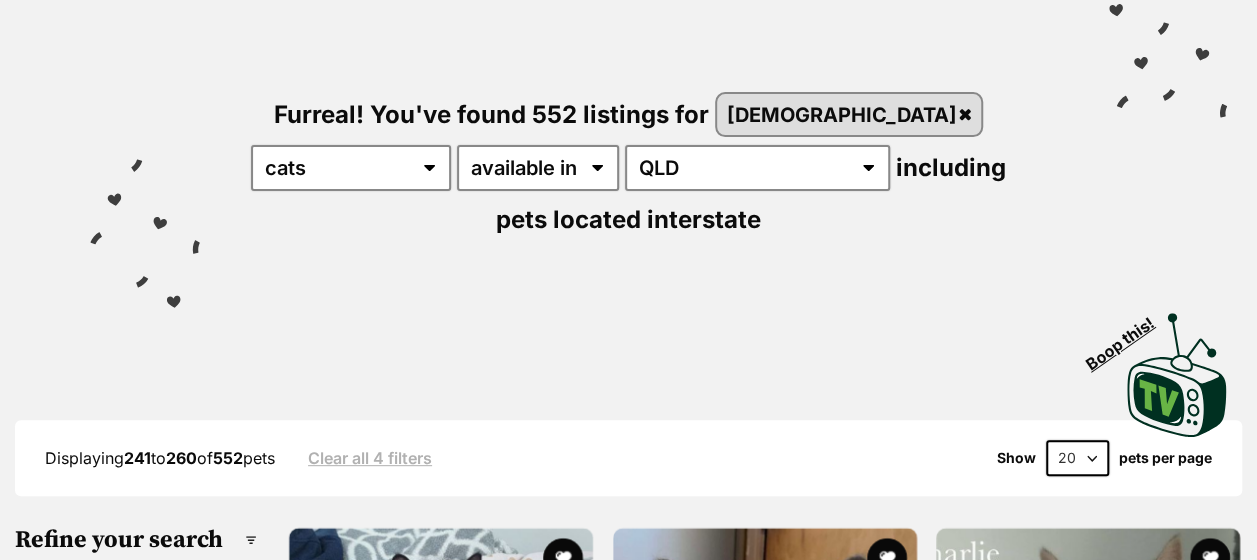scroll, scrollTop: 392, scrollLeft: 0, axis: vertical 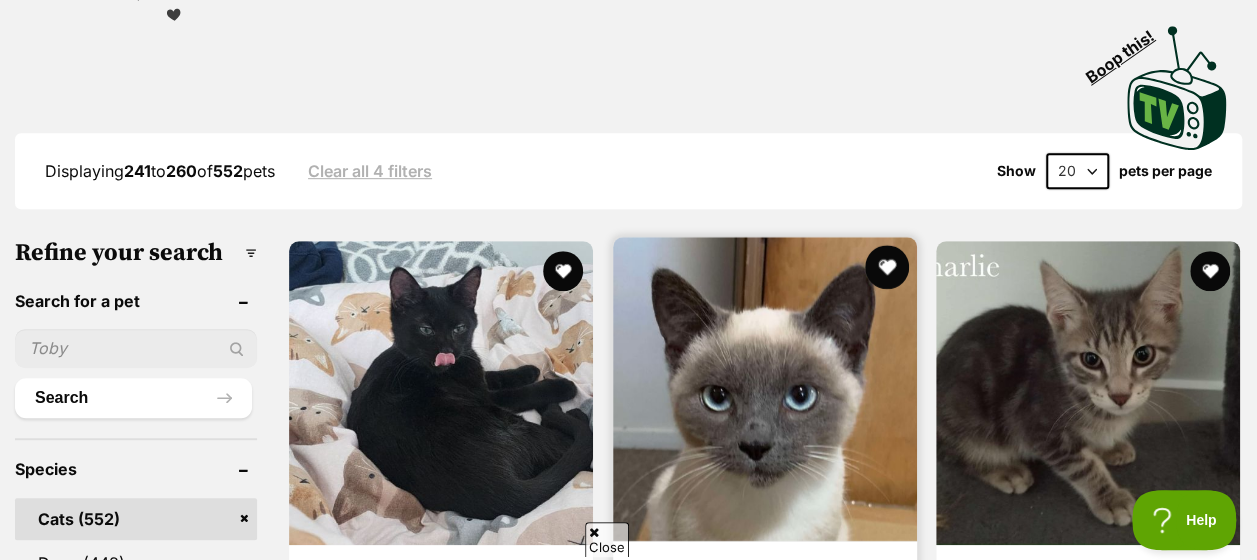 click at bounding box center (887, 267) 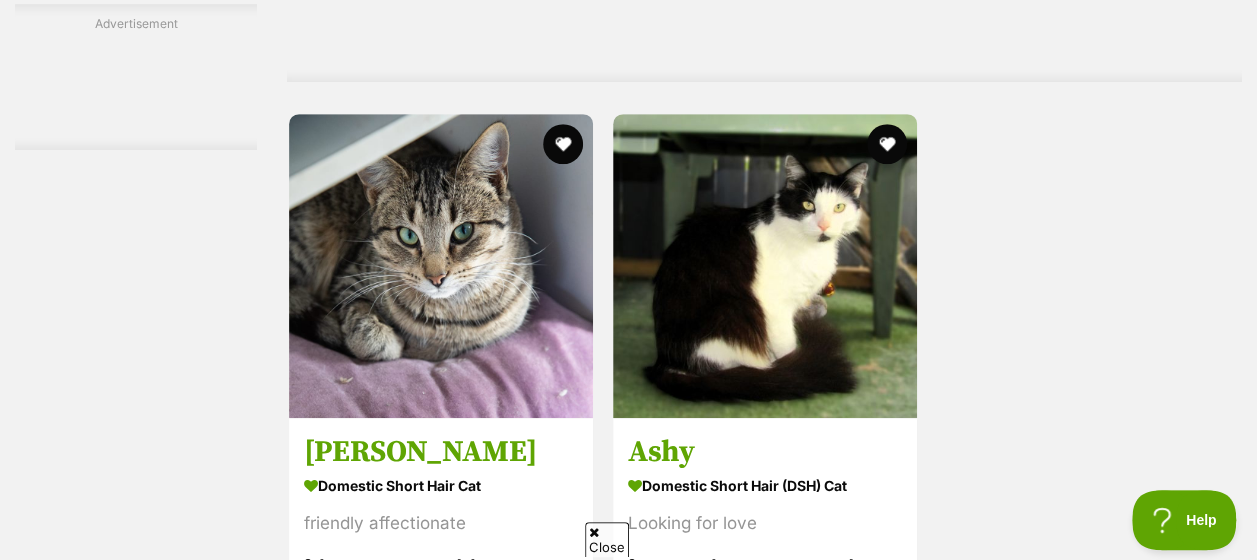 scroll, scrollTop: 4600, scrollLeft: 0, axis: vertical 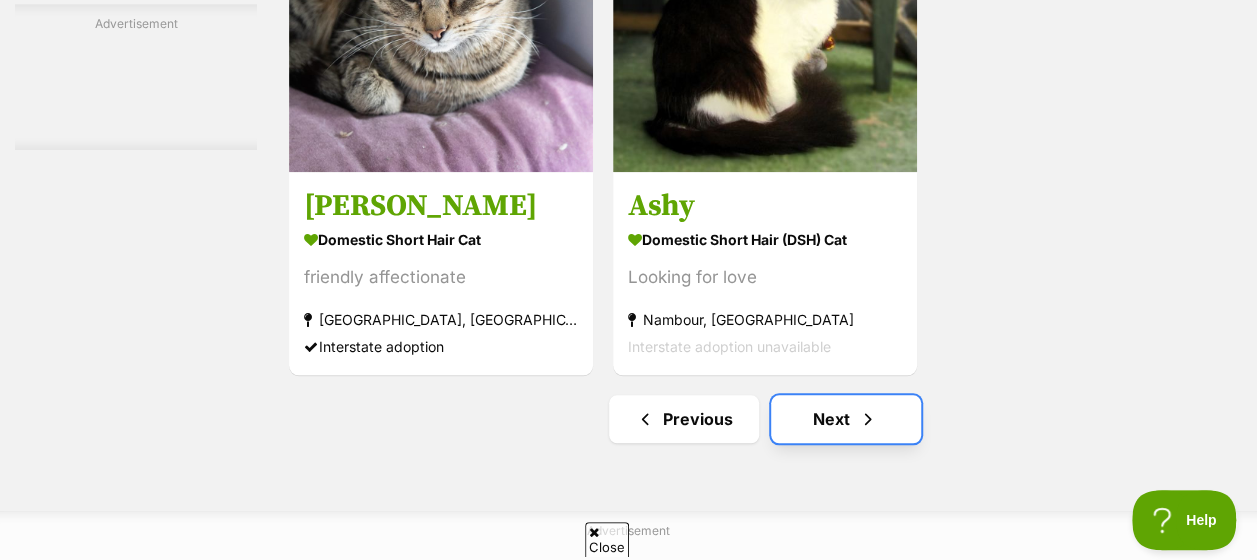 click on "Next" at bounding box center (846, 419) 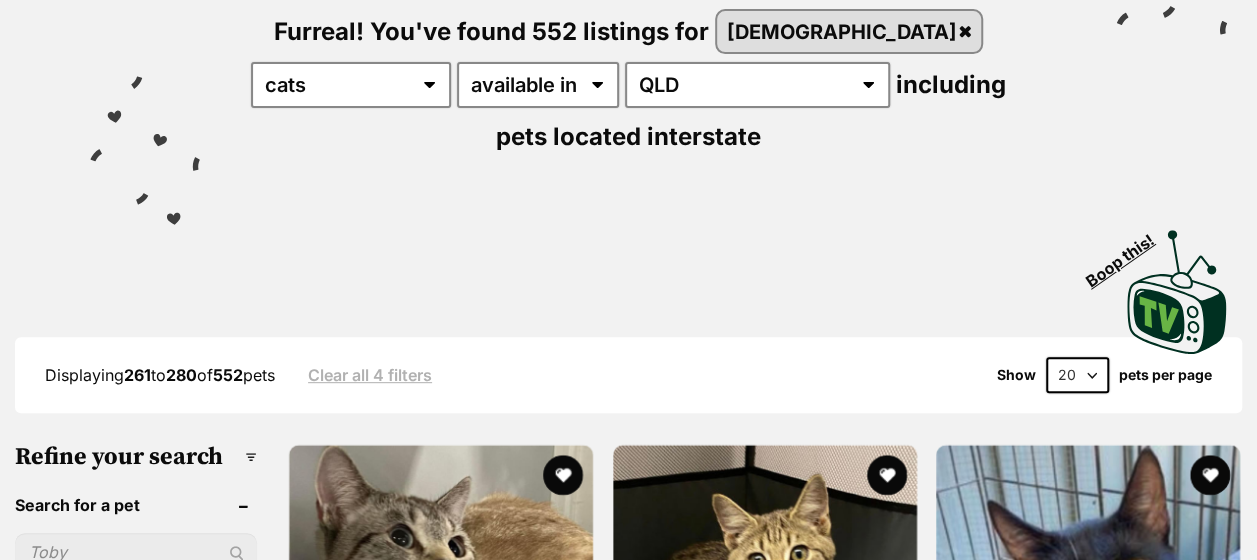 scroll, scrollTop: 0, scrollLeft: 0, axis: both 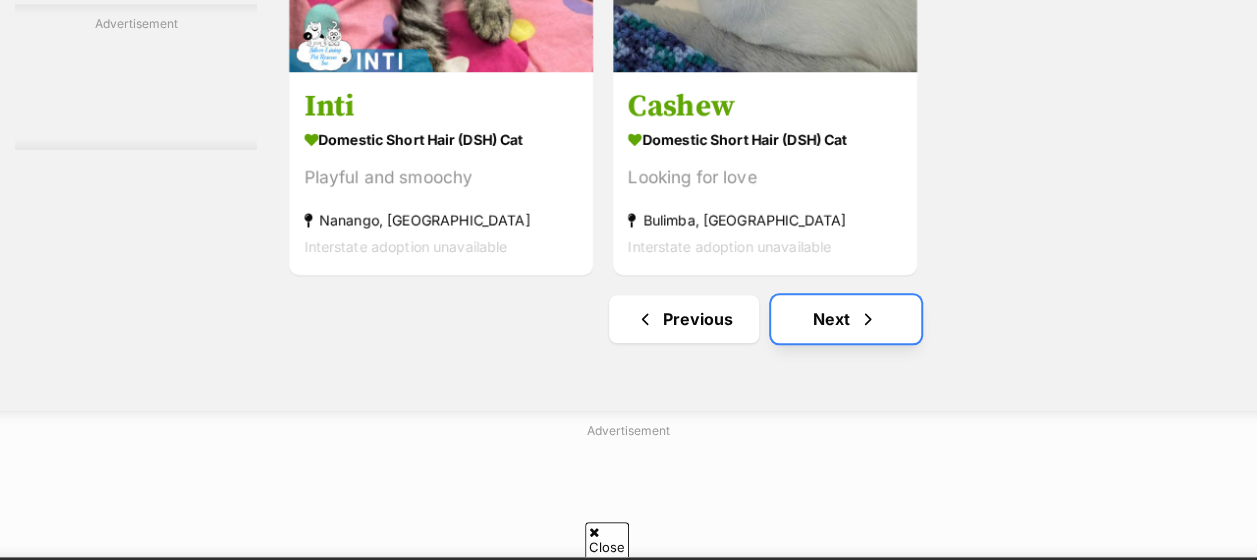 click at bounding box center (868, 319) 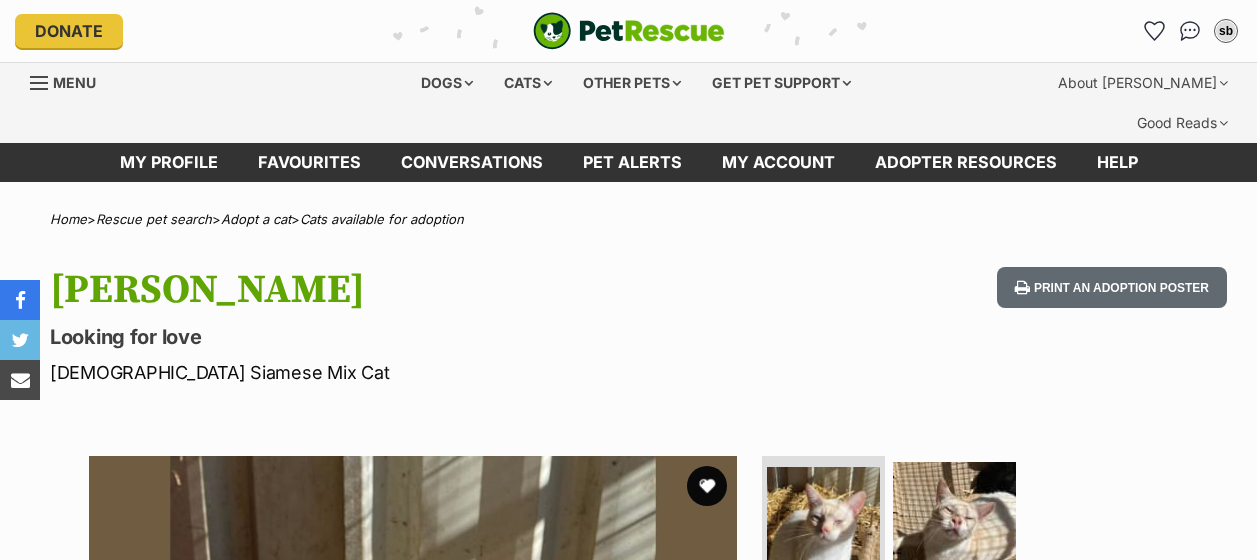 scroll, scrollTop: 0, scrollLeft: 0, axis: both 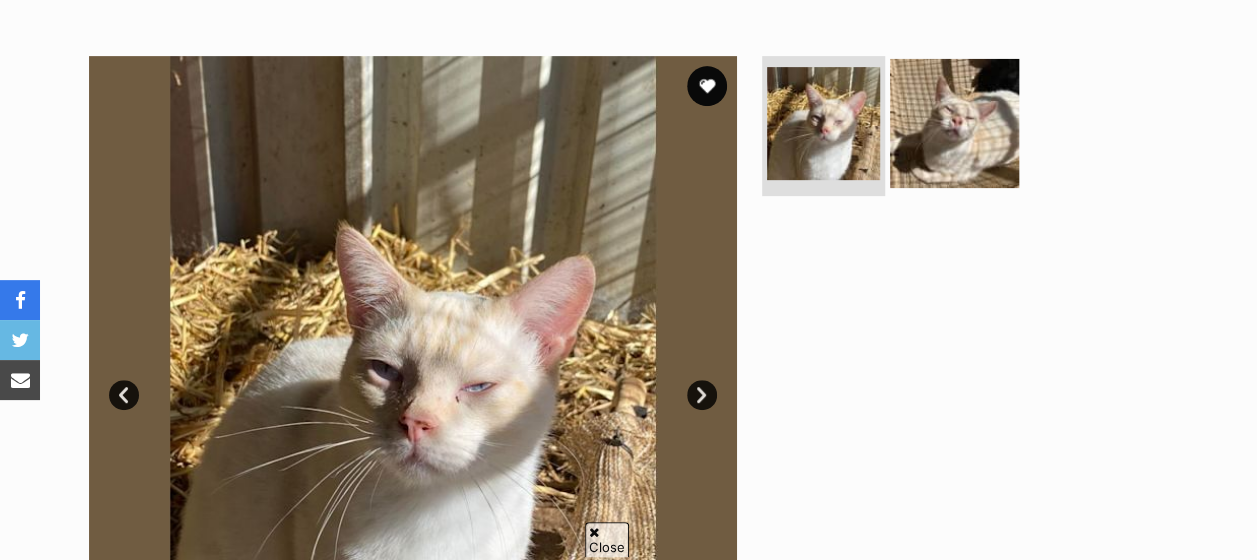 click at bounding box center [954, 123] 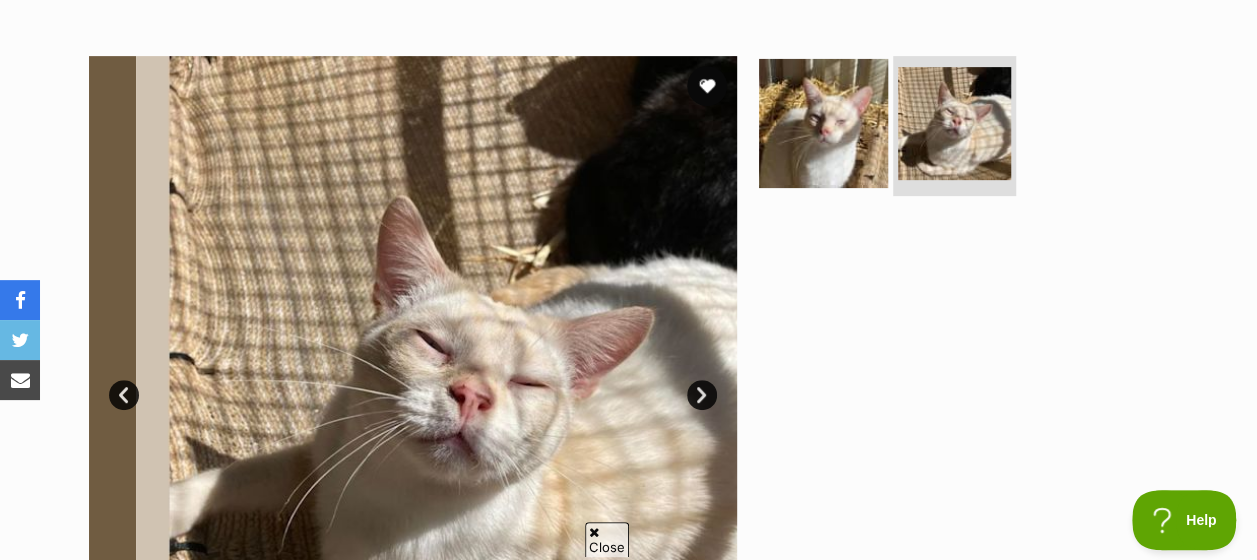 scroll, scrollTop: 0, scrollLeft: 0, axis: both 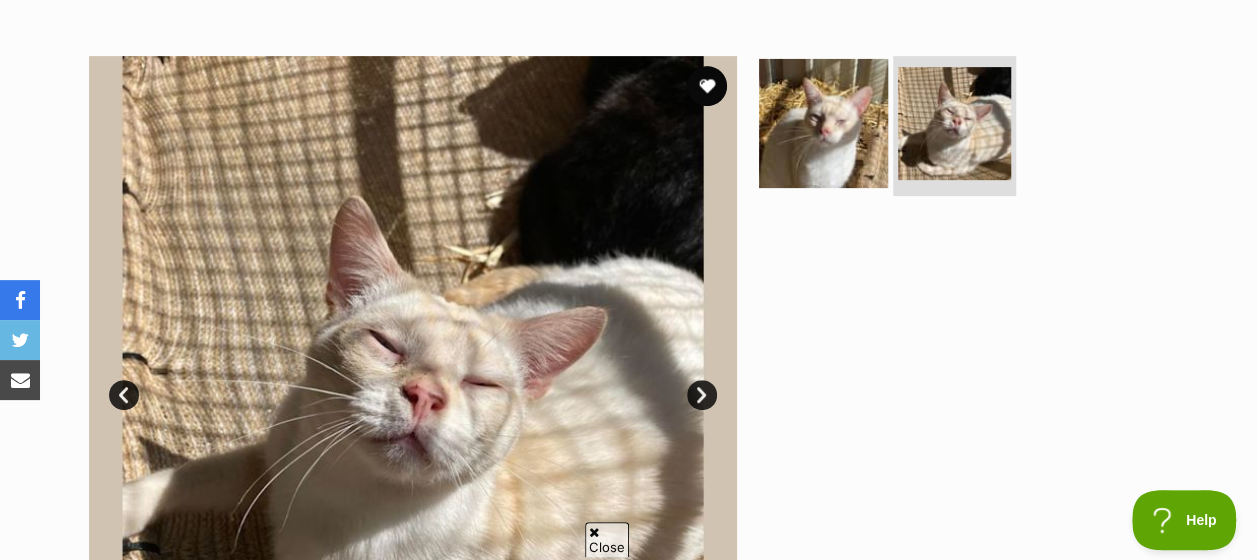 click at bounding box center (823, 123) 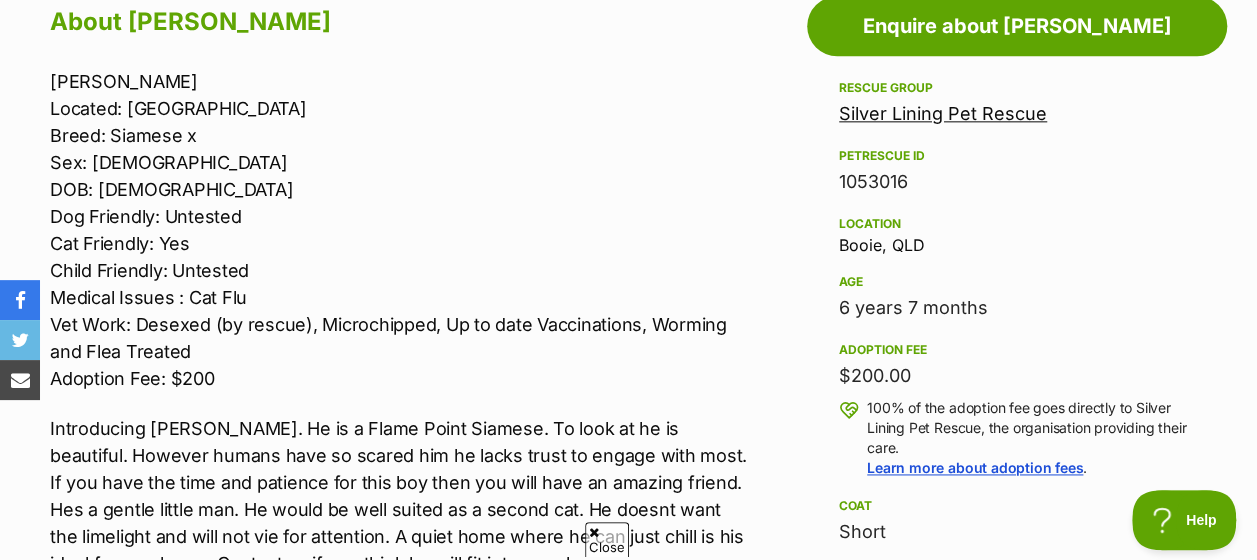 scroll, scrollTop: 1200, scrollLeft: 0, axis: vertical 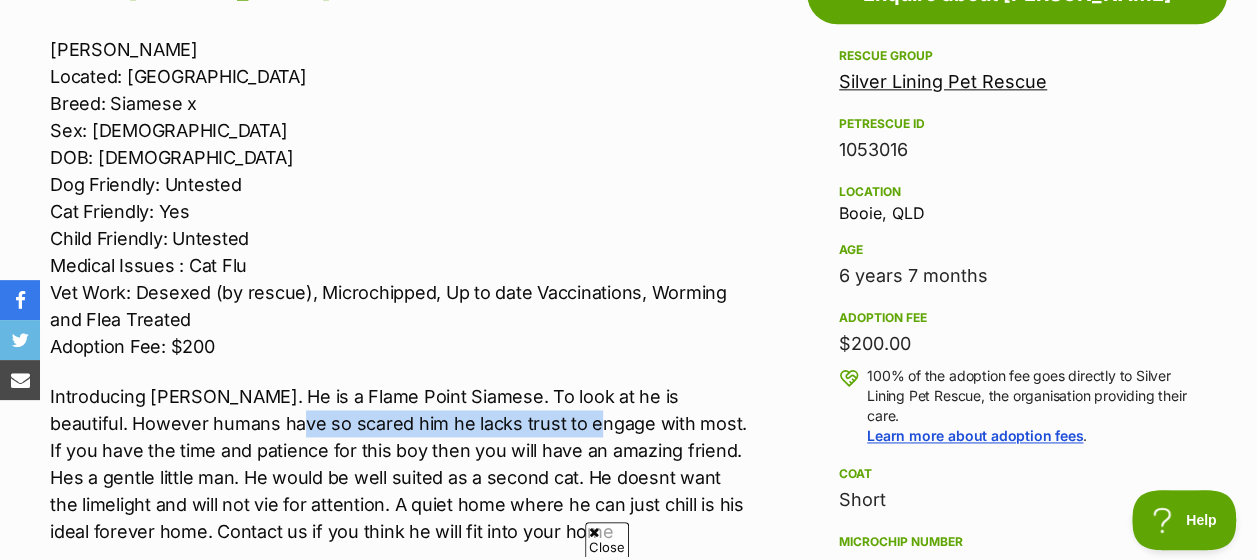 drag, startPoint x: 206, startPoint y: 376, endPoint x: 512, endPoint y: 382, distance: 306.0588 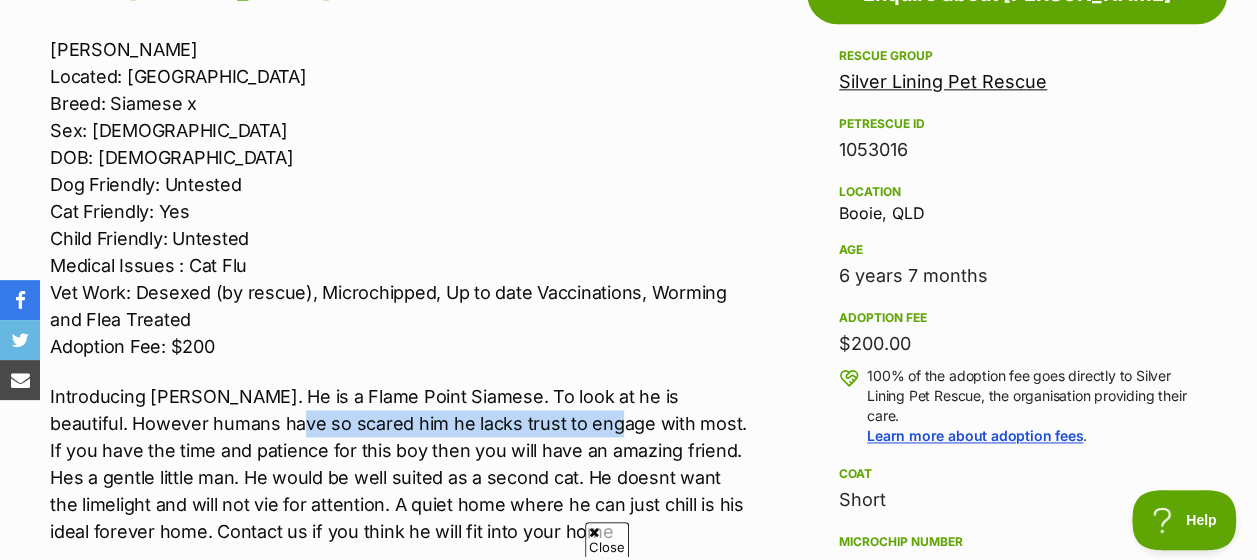 drag, startPoint x: 512, startPoint y: 382, endPoint x: 457, endPoint y: 387, distance: 55.226807 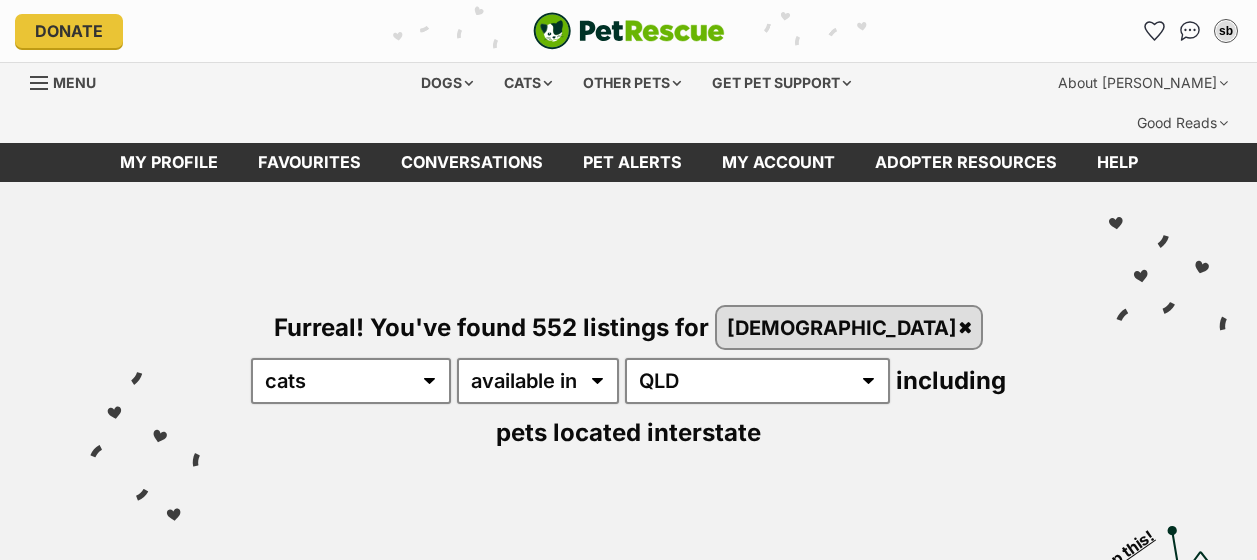 scroll, scrollTop: 0, scrollLeft: 0, axis: both 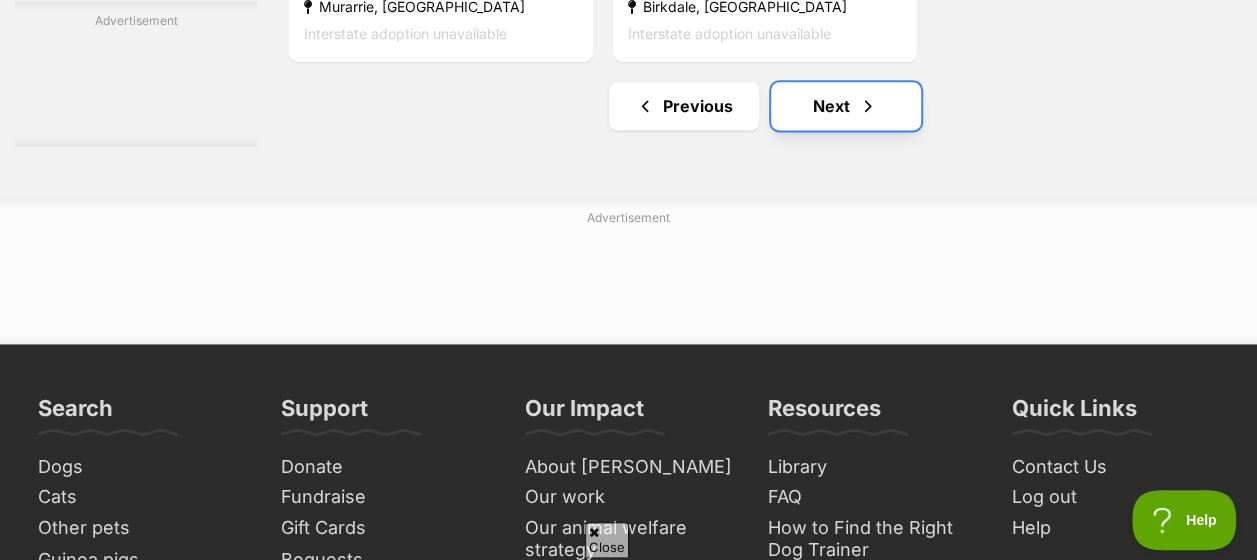 click on "Next" at bounding box center (846, 106) 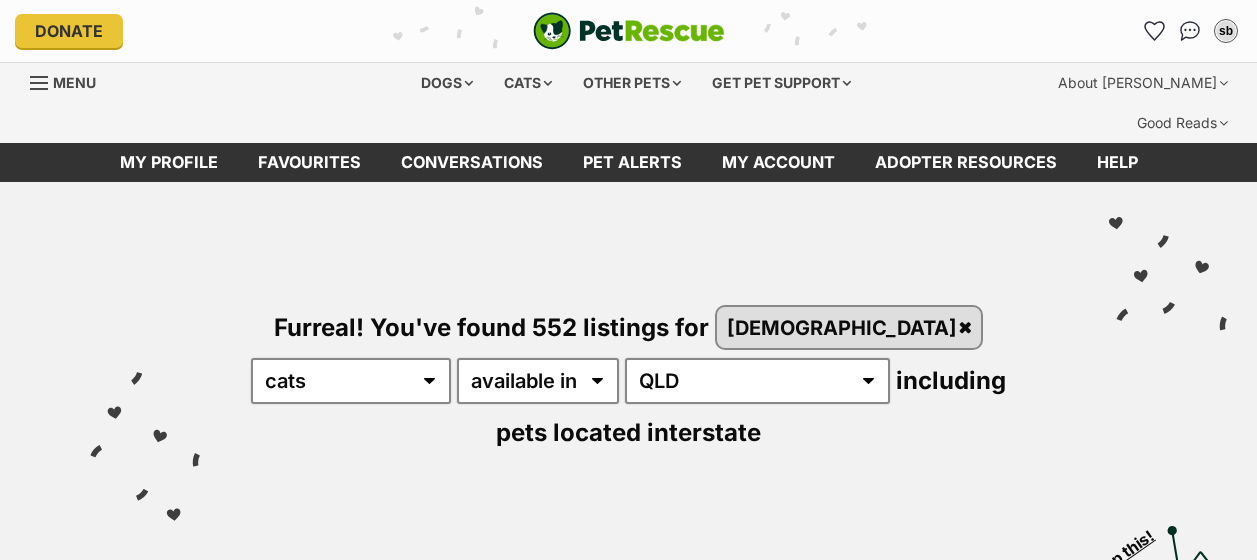 scroll, scrollTop: 0, scrollLeft: 0, axis: both 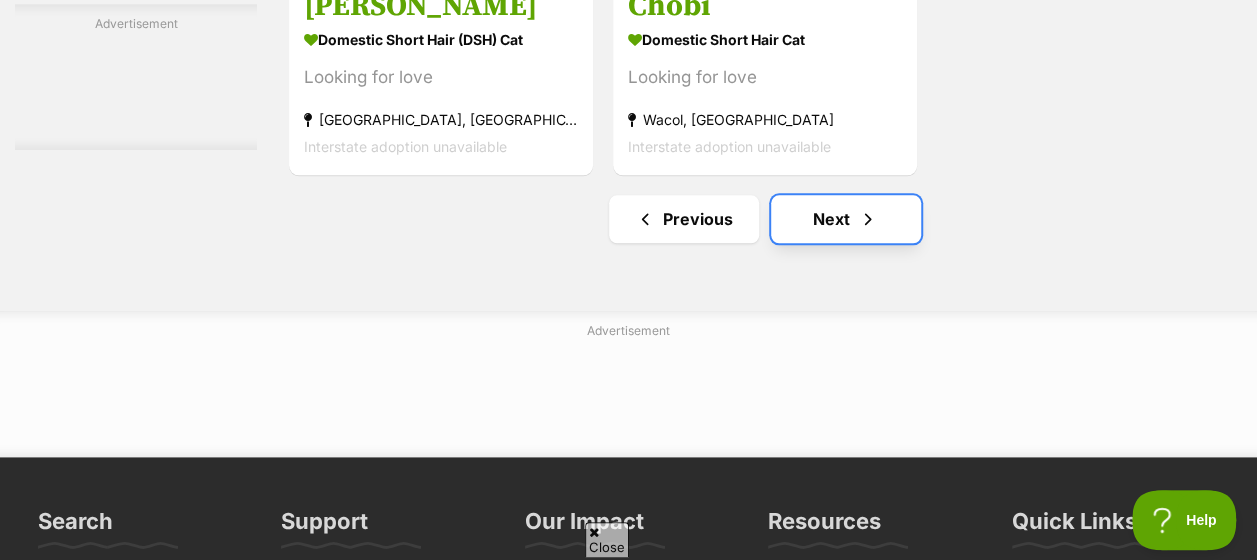 click on "Next" at bounding box center [846, 219] 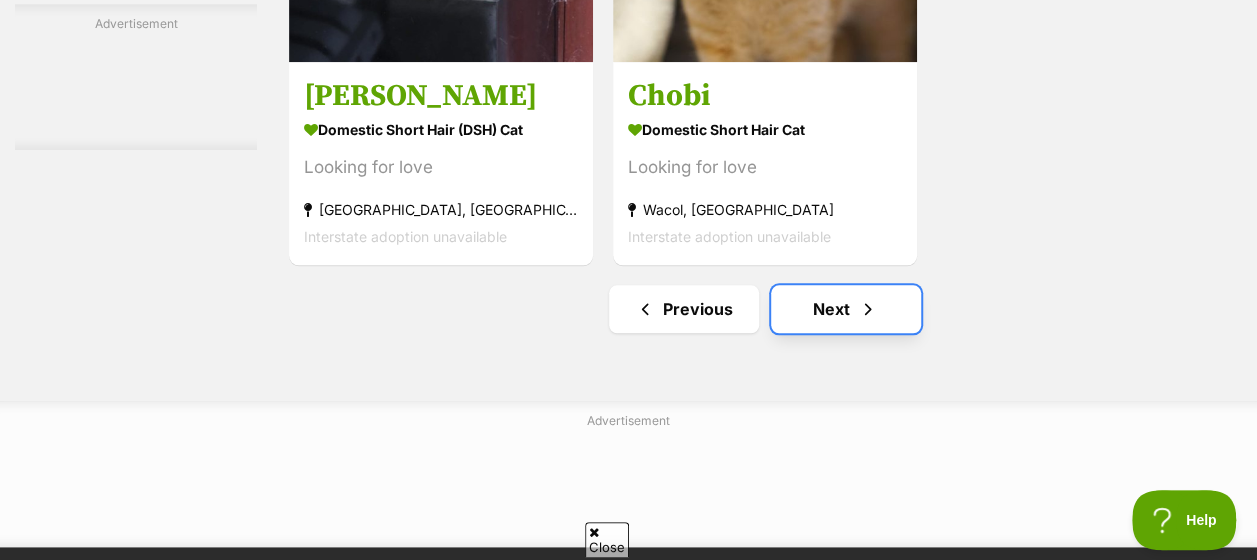 scroll, scrollTop: 4508, scrollLeft: 0, axis: vertical 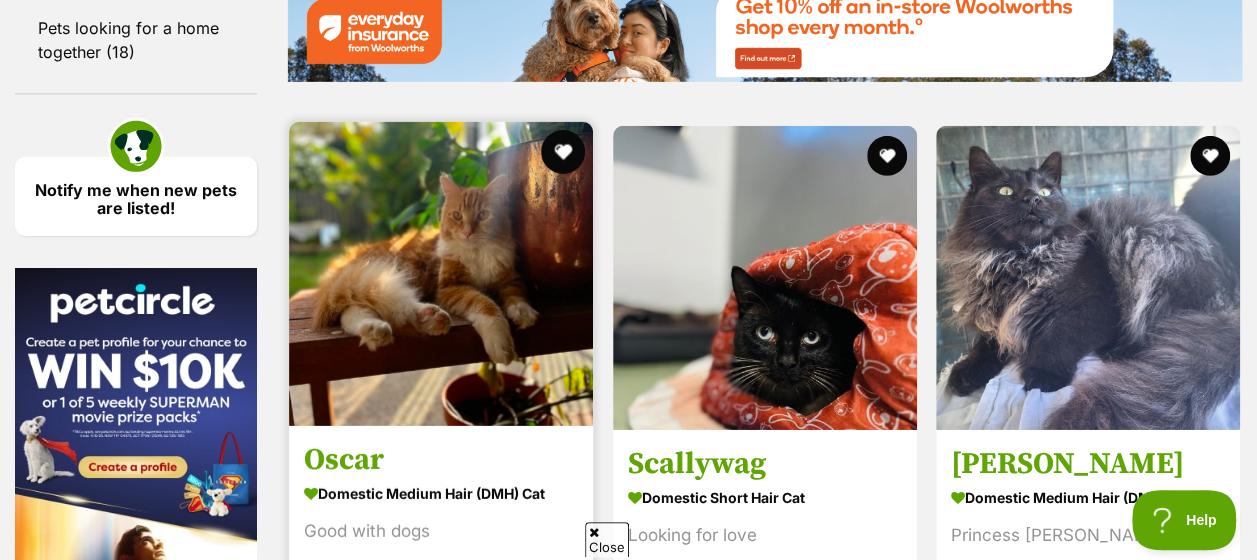 click at bounding box center (564, 152) 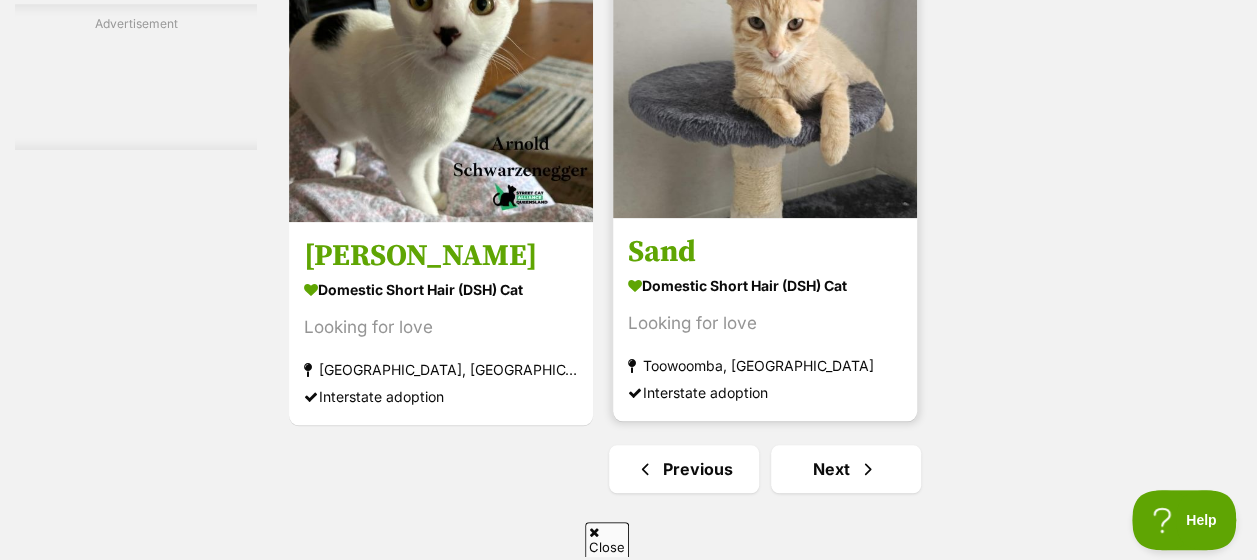 scroll, scrollTop: 4700, scrollLeft: 0, axis: vertical 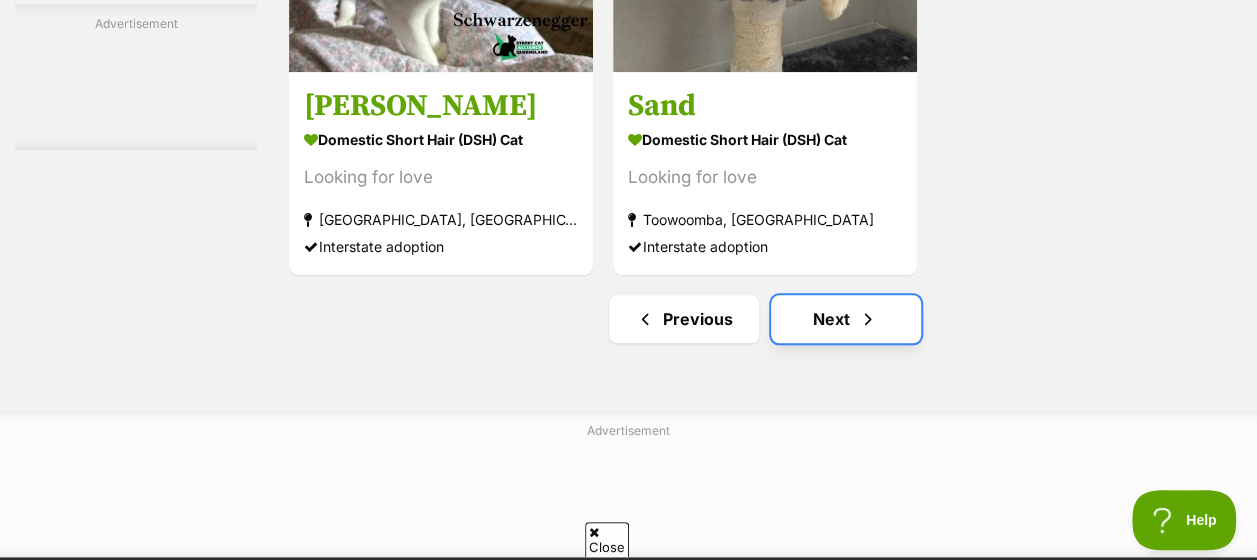 click on "Next" at bounding box center (846, 319) 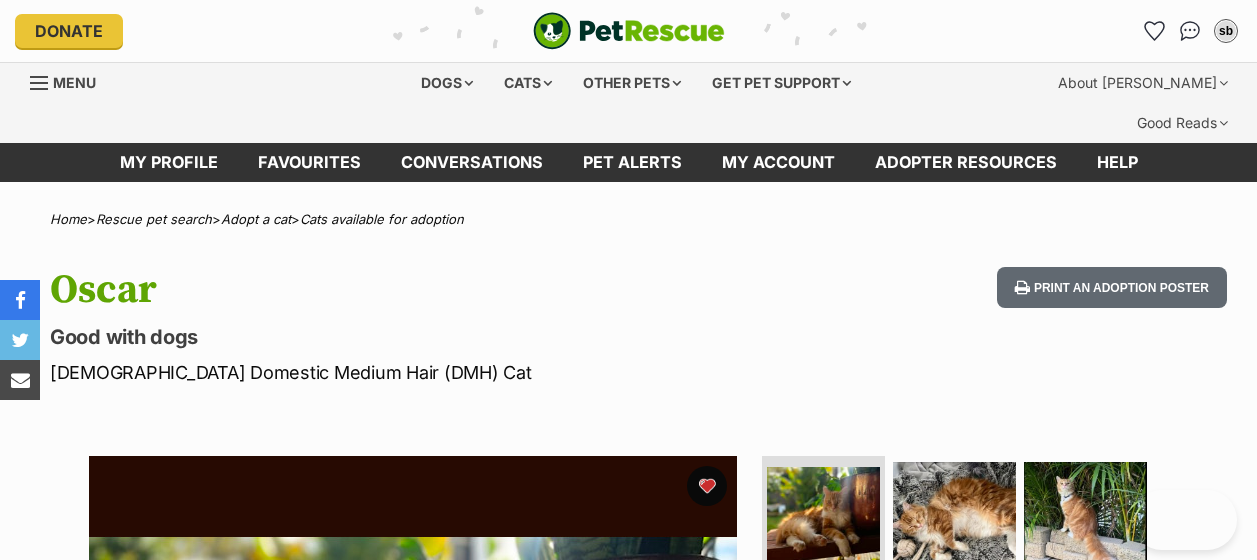 scroll, scrollTop: 0, scrollLeft: 0, axis: both 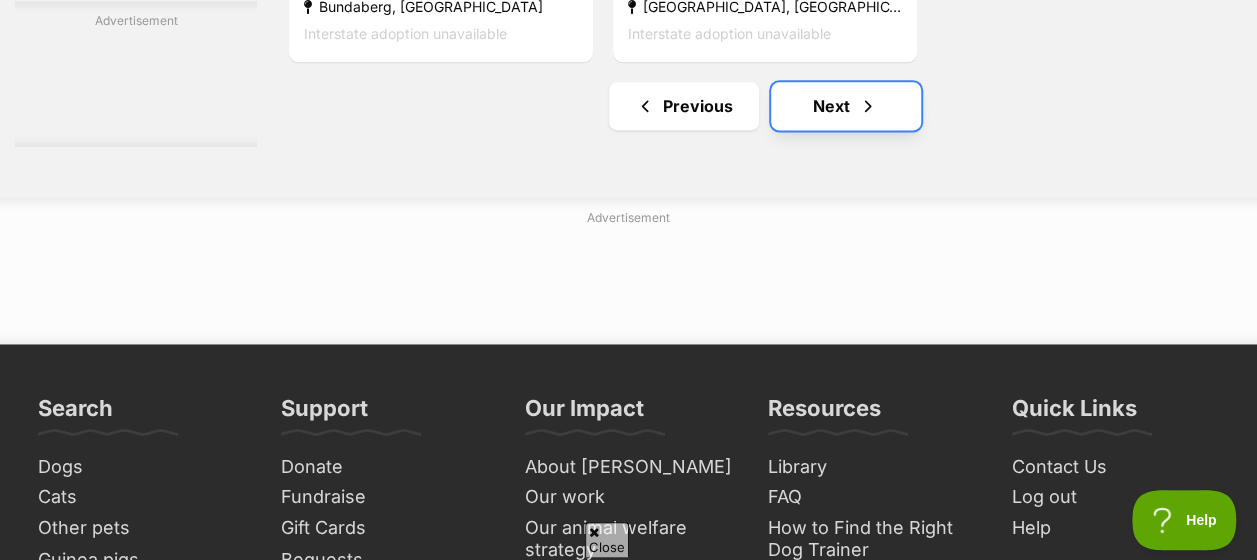 click on "Next" at bounding box center [846, 106] 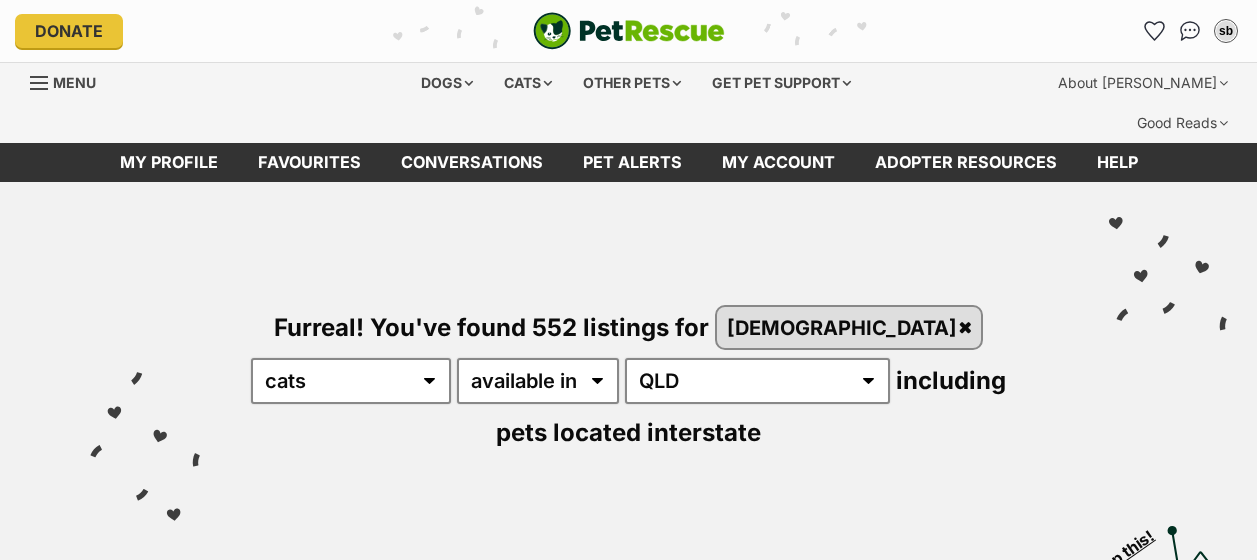 scroll, scrollTop: 0, scrollLeft: 0, axis: both 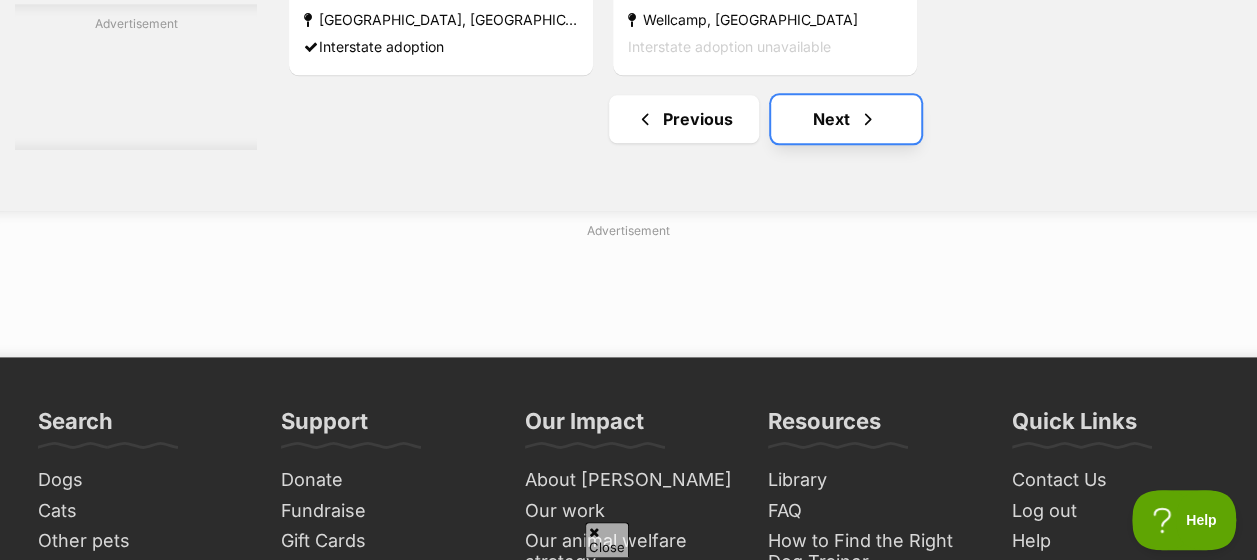 click on "Next" at bounding box center [846, 119] 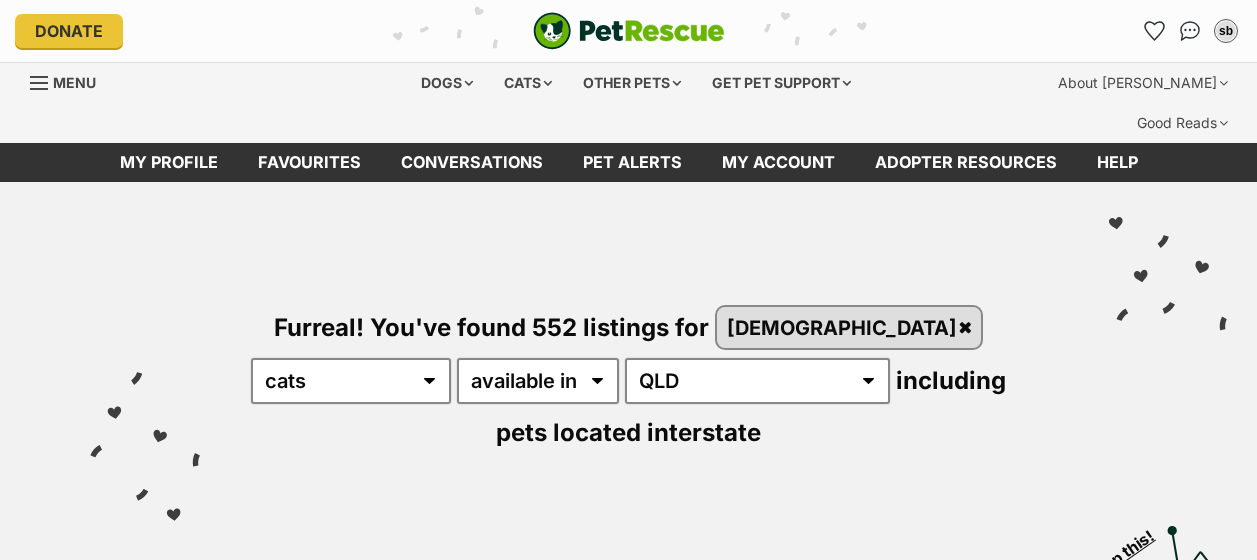 scroll, scrollTop: 0, scrollLeft: 0, axis: both 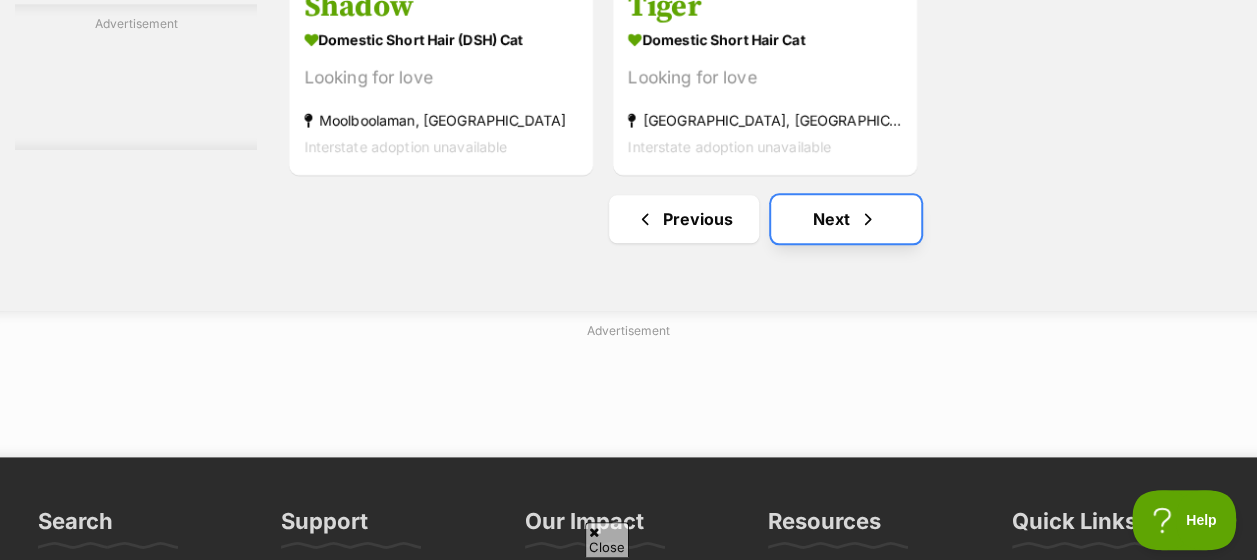 click on "Next" at bounding box center (846, 219) 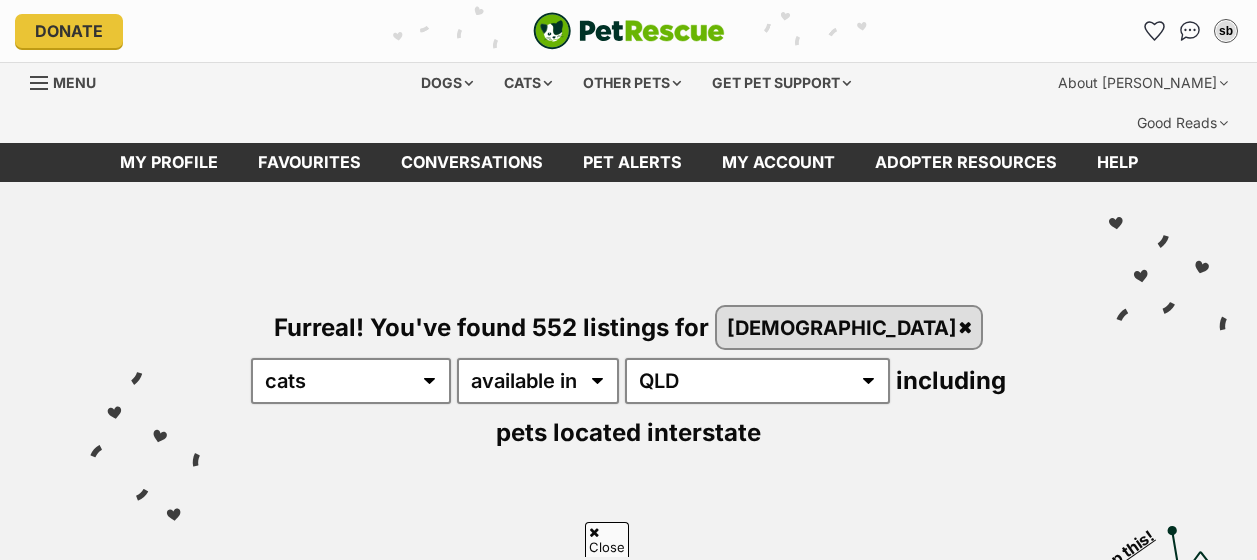 scroll, scrollTop: 600, scrollLeft: 0, axis: vertical 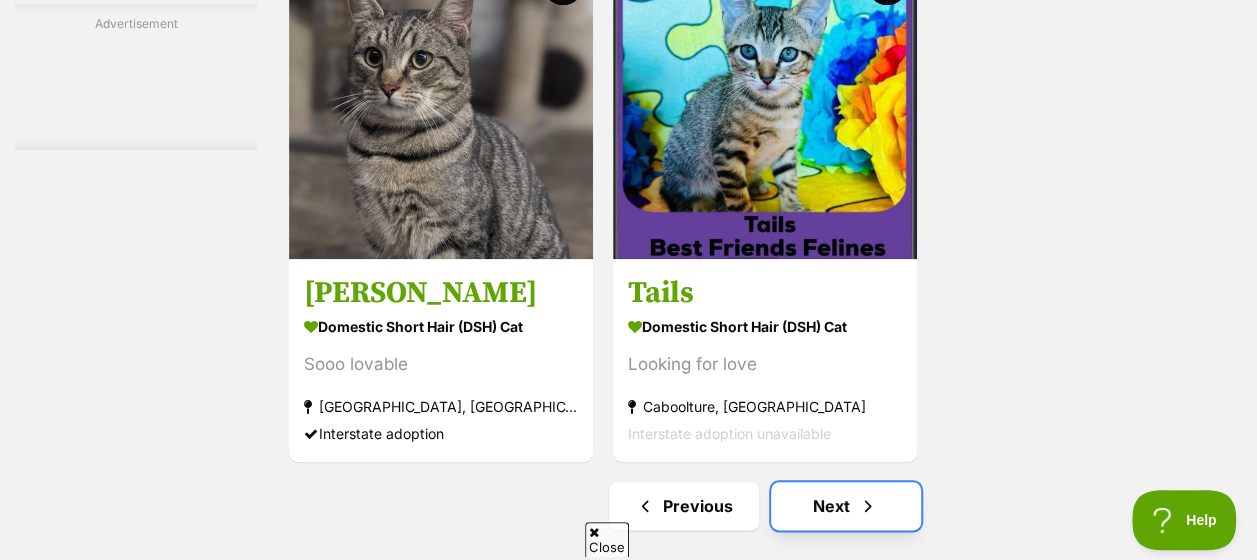 click on "Next" at bounding box center [846, 506] 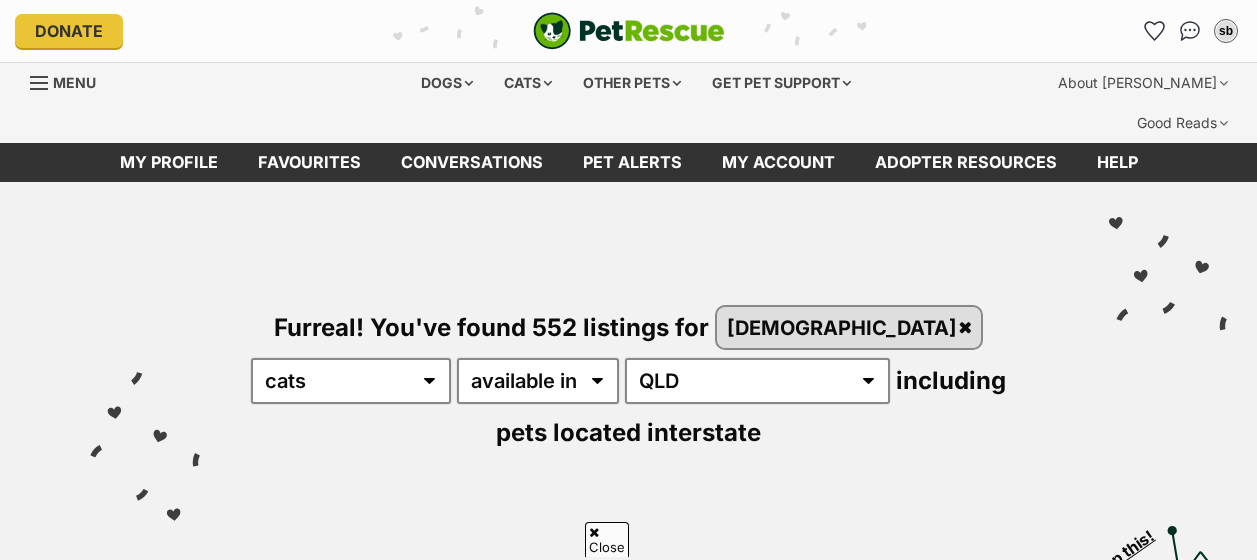 scroll, scrollTop: 500, scrollLeft: 0, axis: vertical 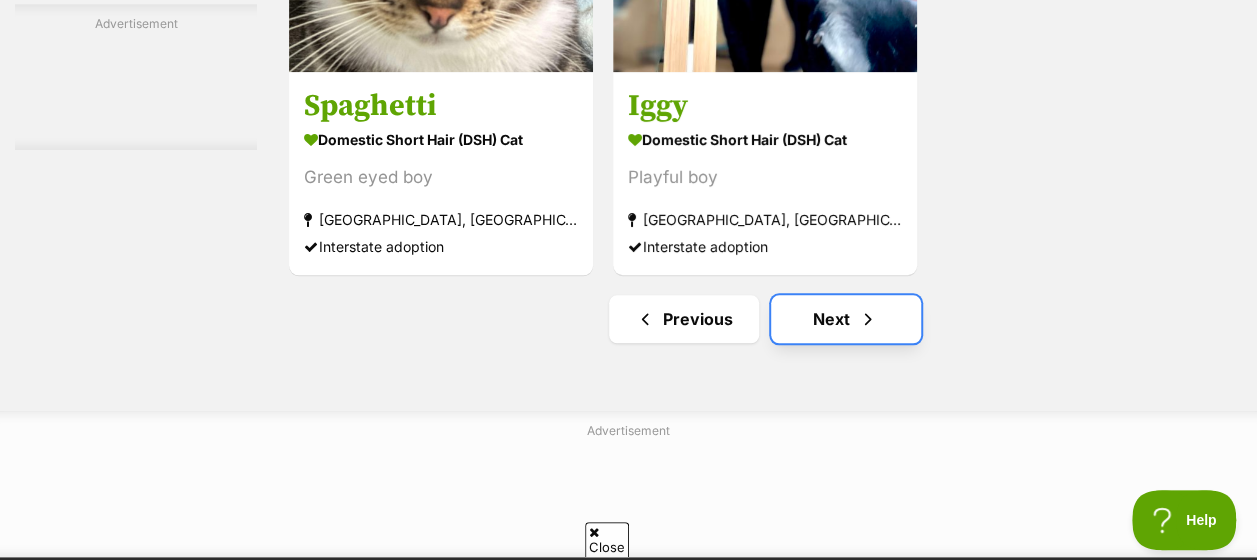 click on "Next" at bounding box center [846, 319] 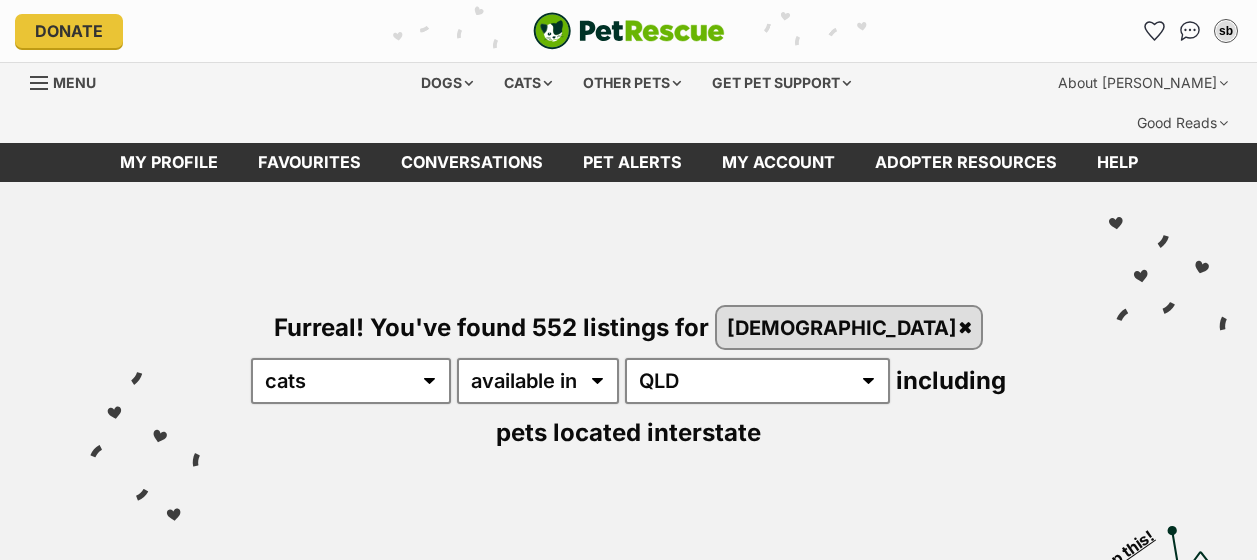 scroll, scrollTop: 332, scrollLeft: 0, axis: vertical 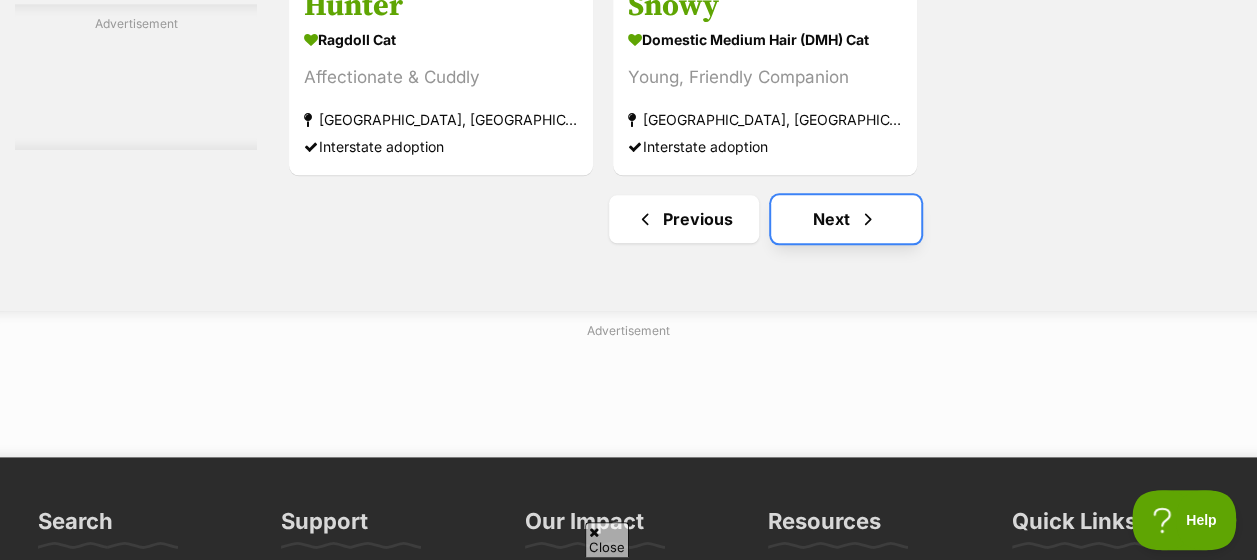 click at bounding box center (868, 219) 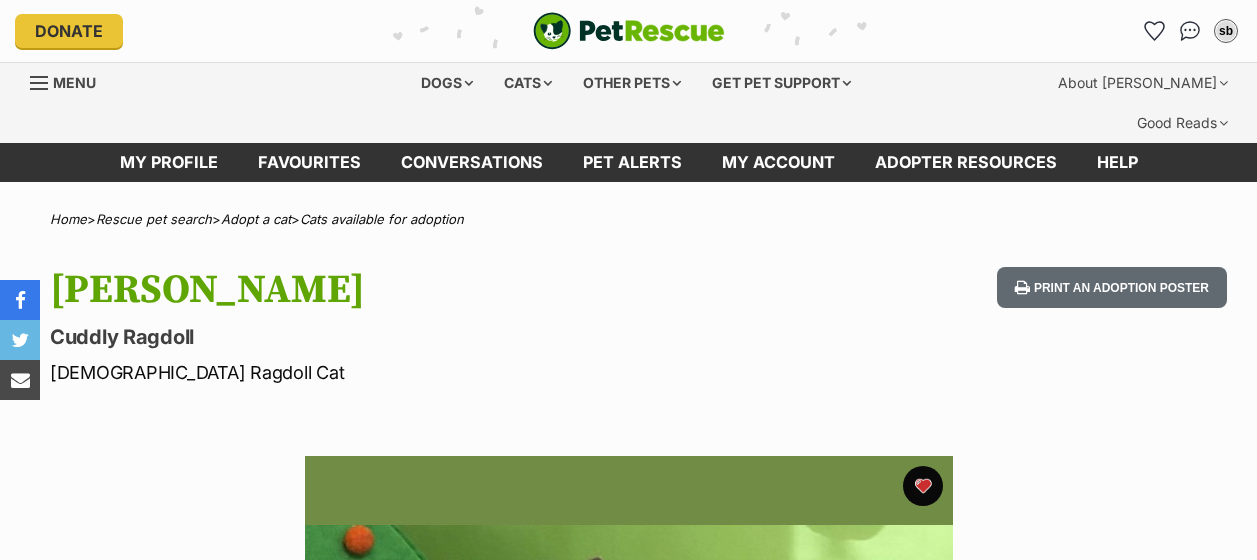 scroll, scrollTop: 0, scrollLeft: 0, axis: both 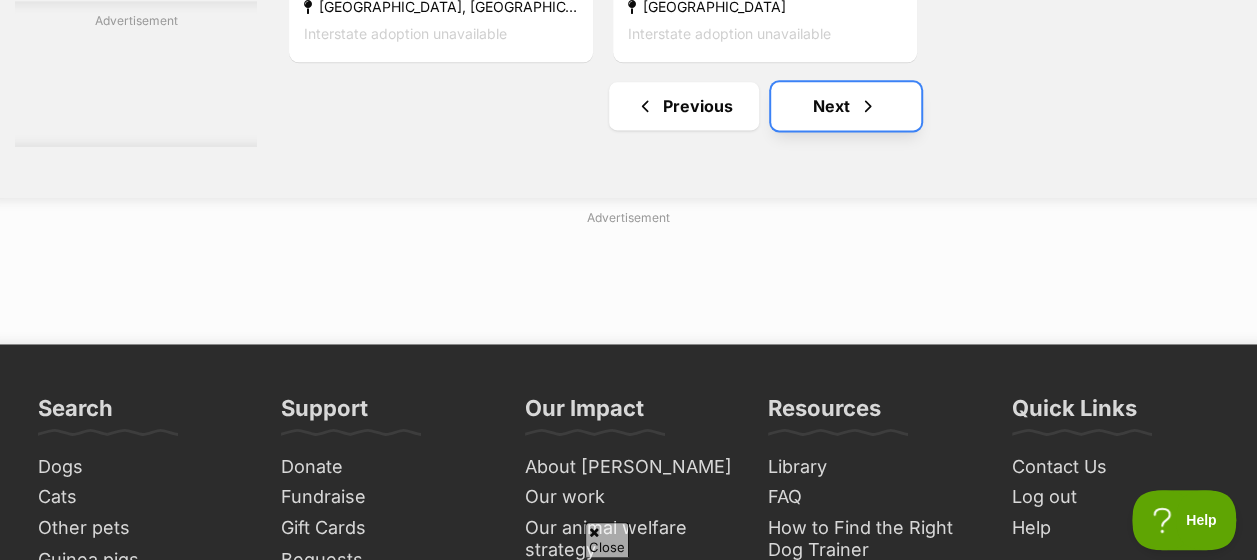 click on "Next" at bounding box center (846, 106) 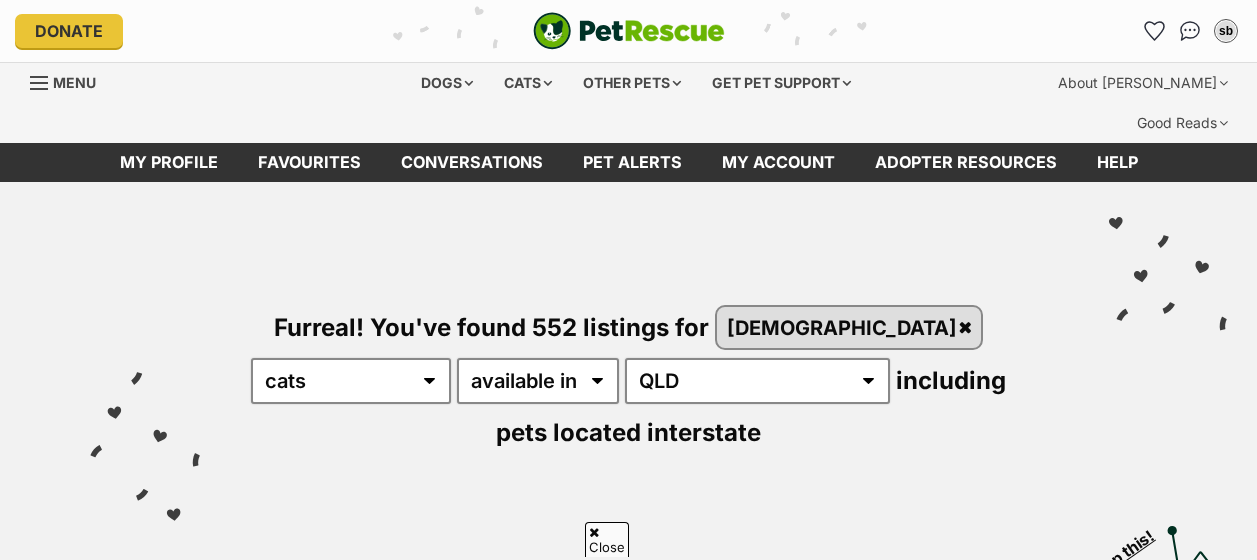 scroll, scrollTop: 600, scrollLeft: 0, axis: vertical 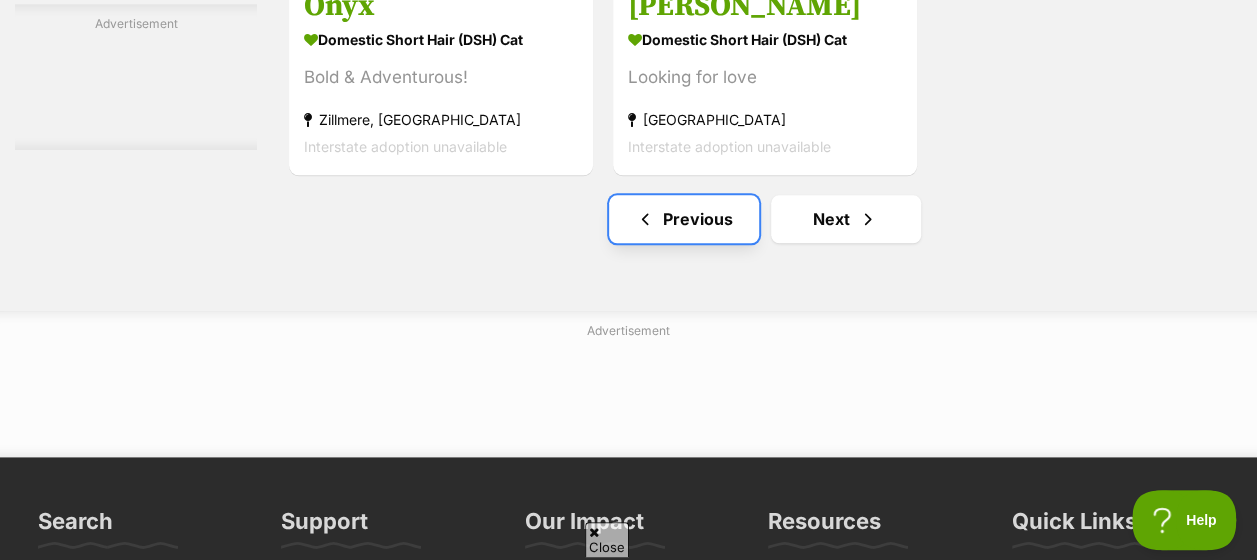 click on "Previous" at bounding box center (684, 219) 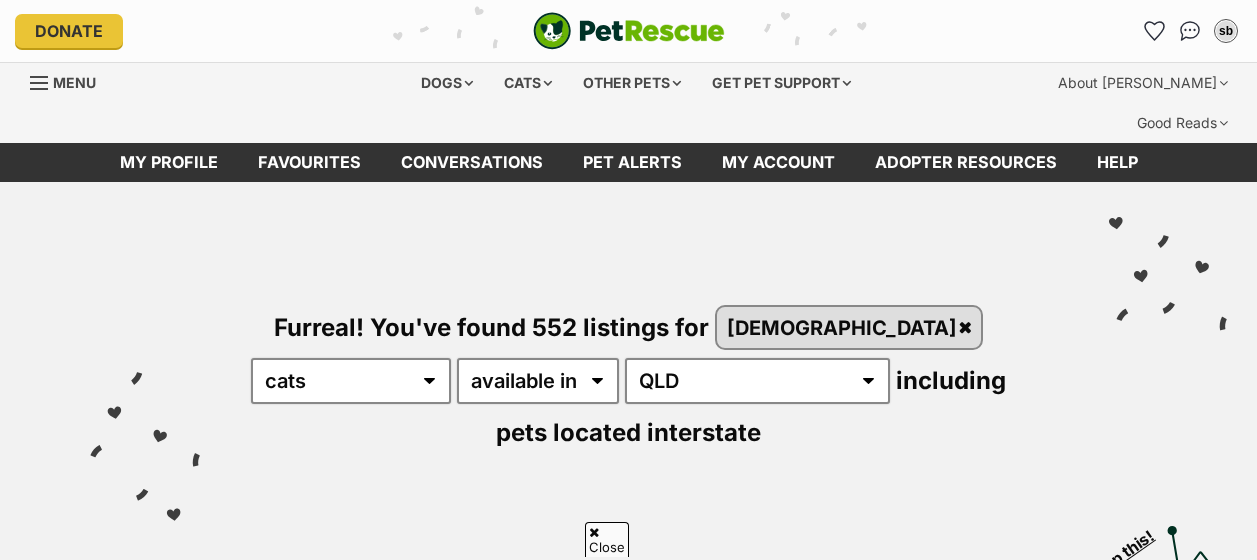scroll, scrollTop: 1118, scrollLeft: 0, axis: vertical 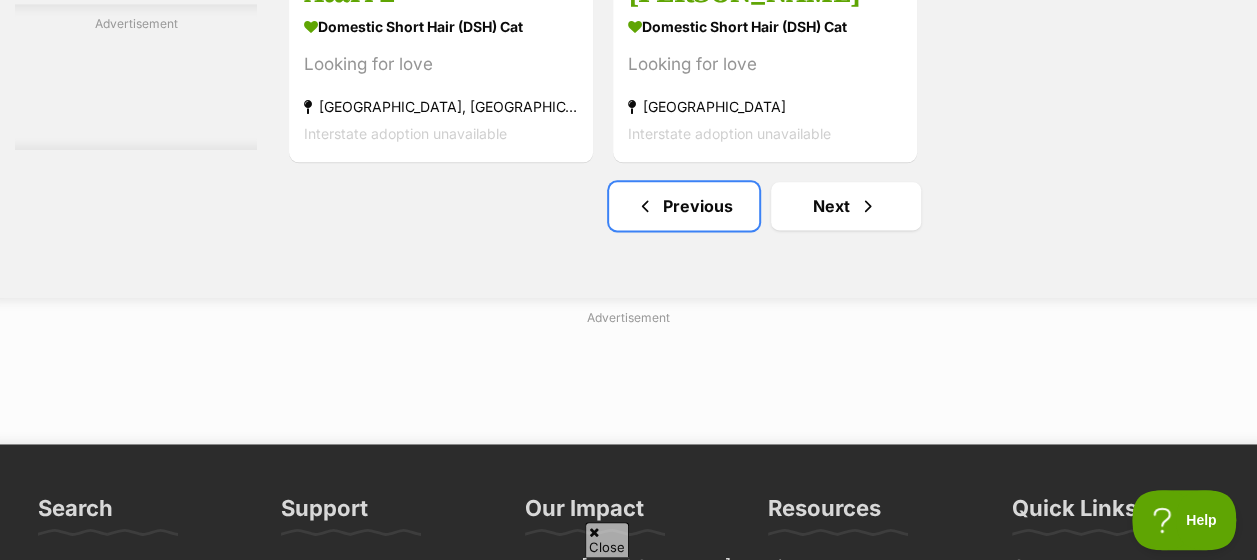 click on "Previous" at bounding box center (684, 206) 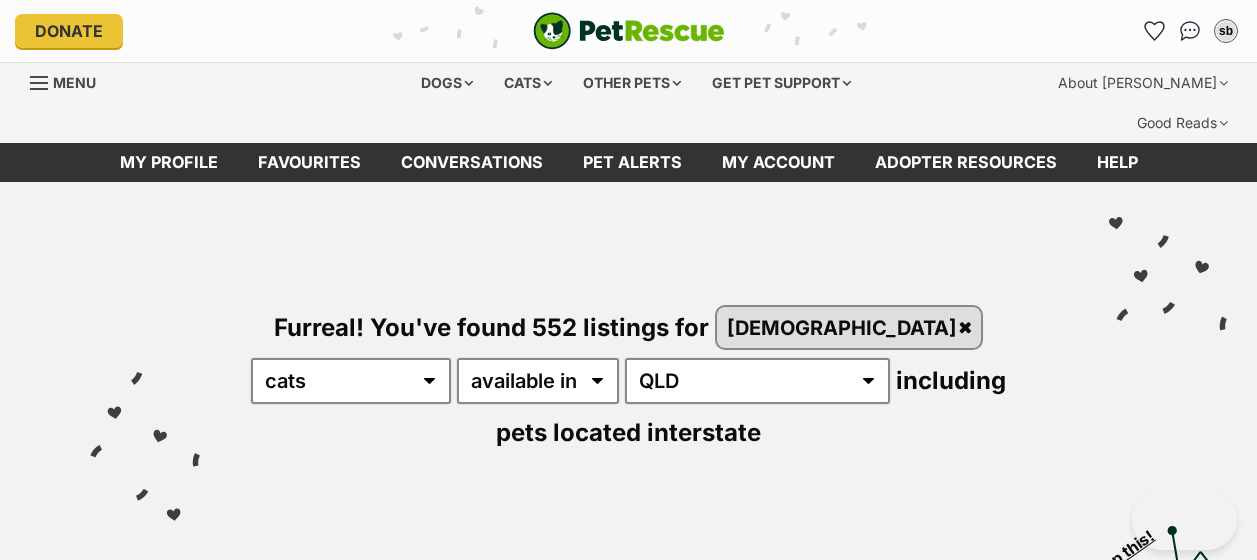 scroll, scrollTop: 0, scrollLeft: 0, axis: both 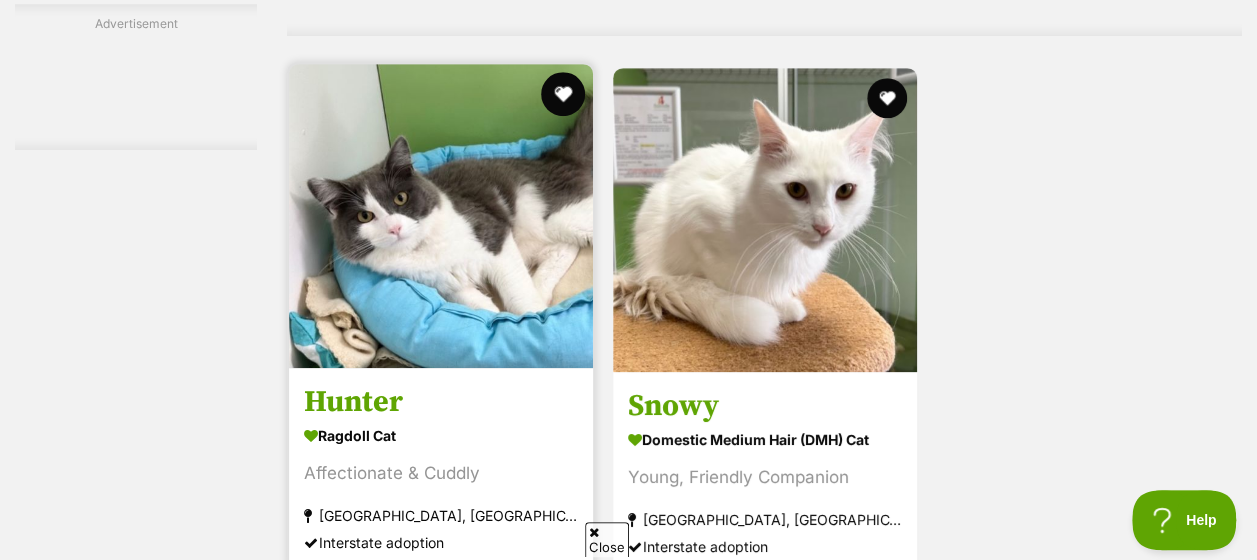 click at bounding box center (564, 94) 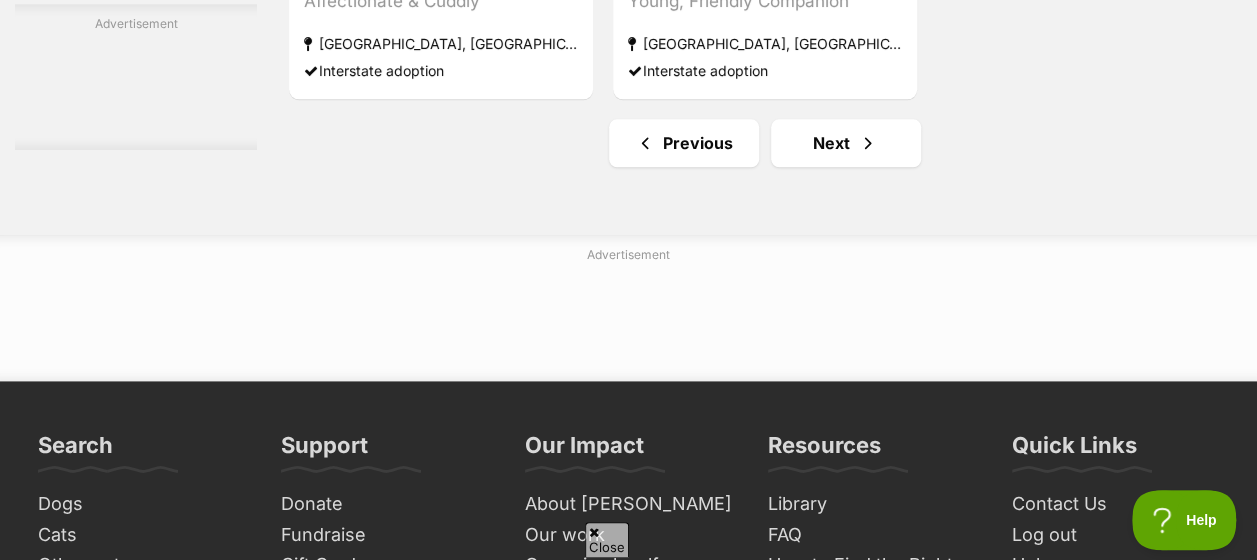 scroll, scrollTop: 4900, scrollLeft: 0, axis: vertical 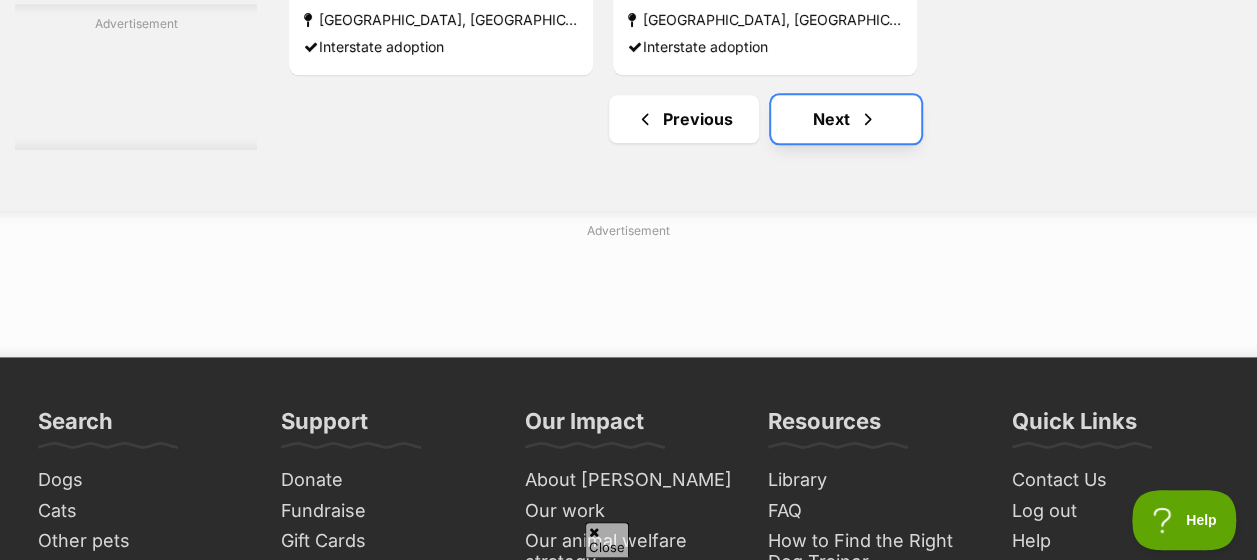 click on "Next" at bounding box center (846, 119) 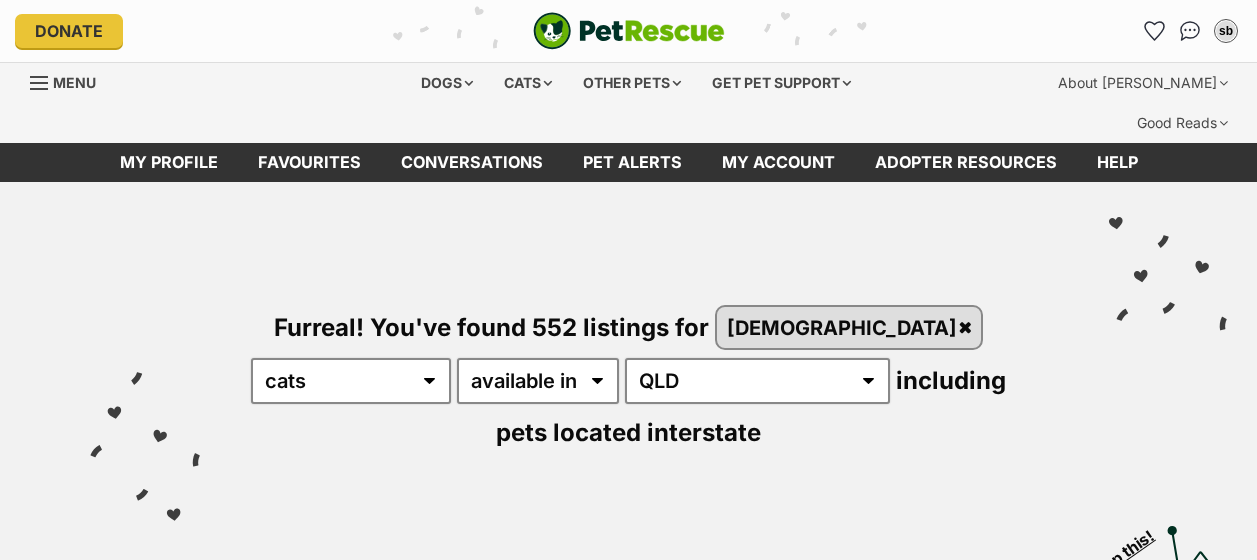 scroll, scrollTop: 0, scrollLeft: 0, axis: both 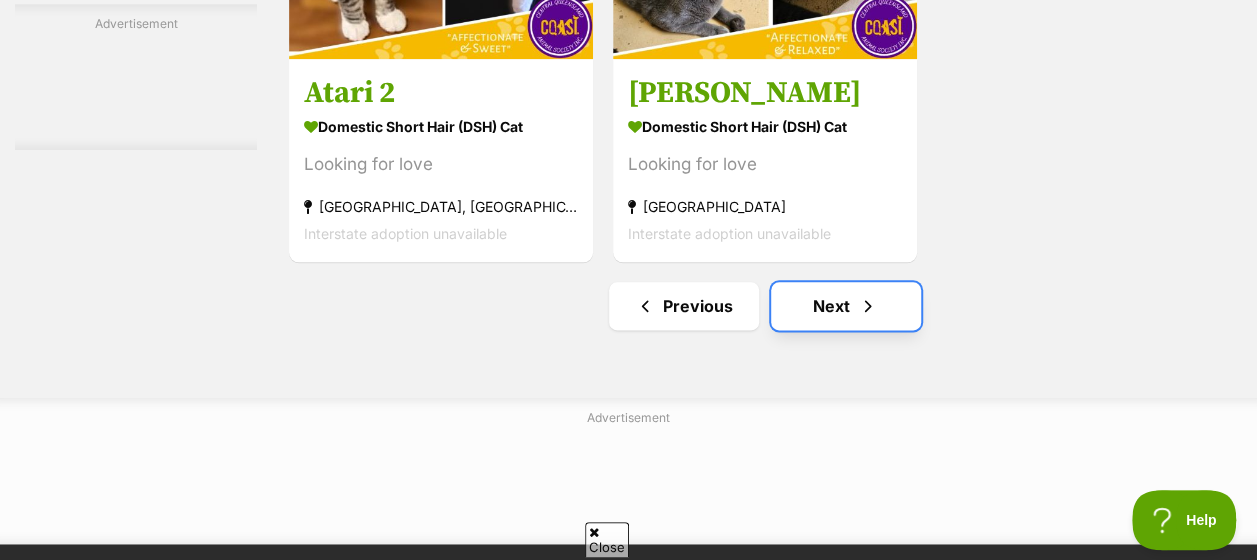 click on "Next" at bounding box center (846, 306) 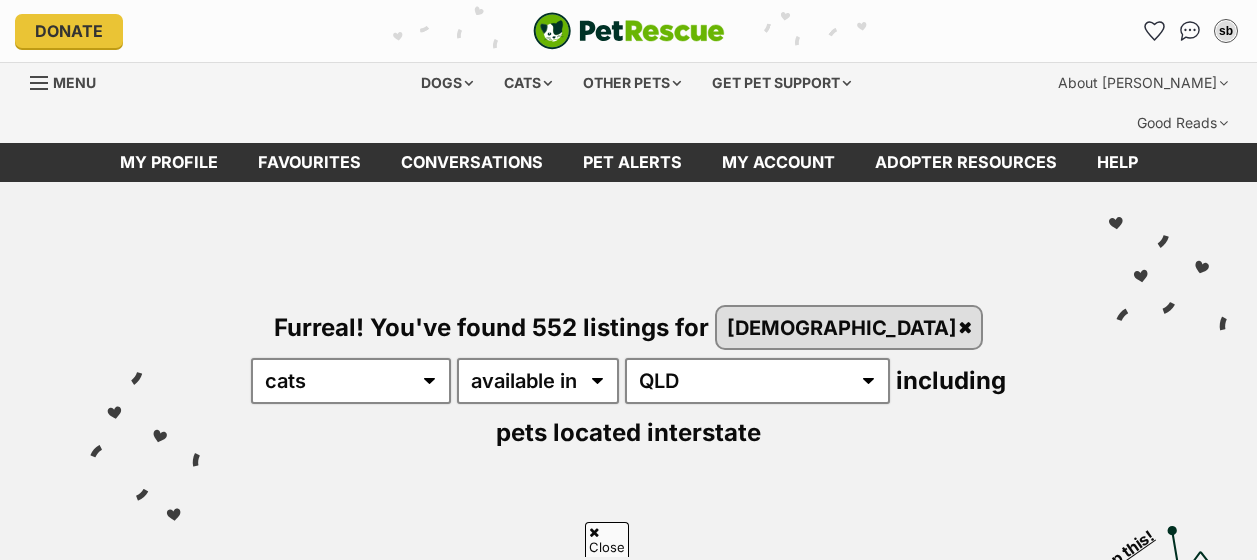 scroll, scrollTop: 300, scrollLeft: 0, axis: vertical 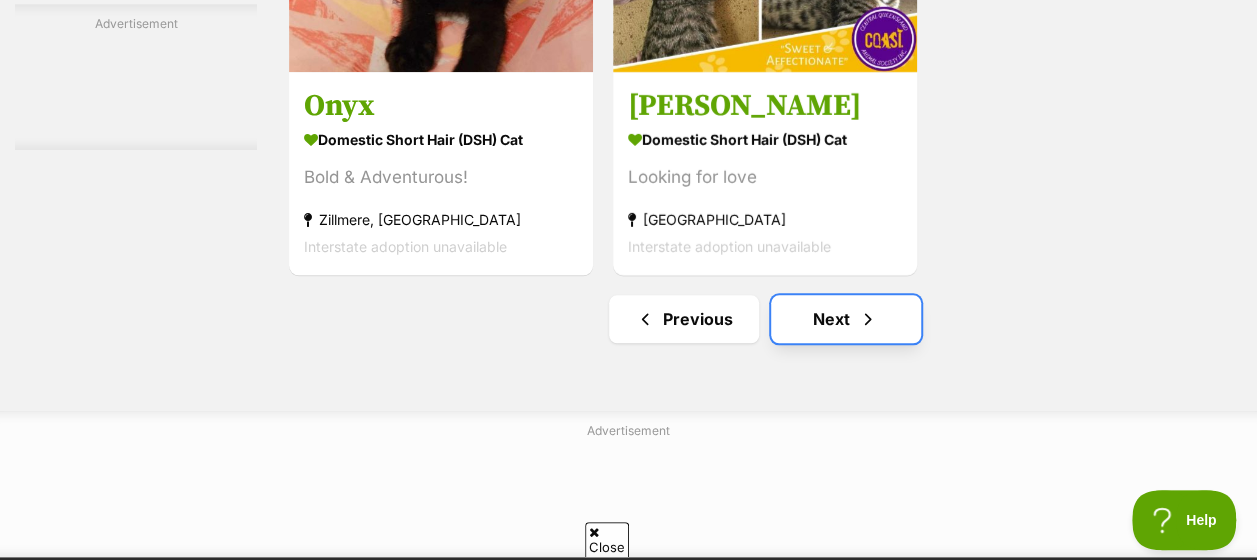 click on "Next" at bounding box center [846, 319] 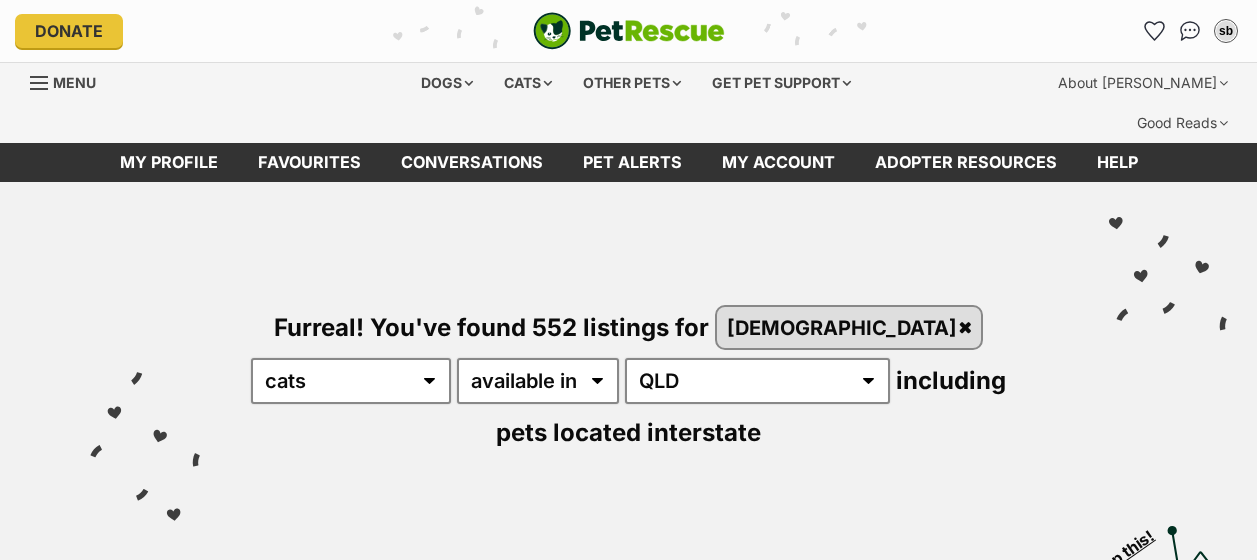 scroll, scrollTop: 0, scrollLeft: 0, axis: both 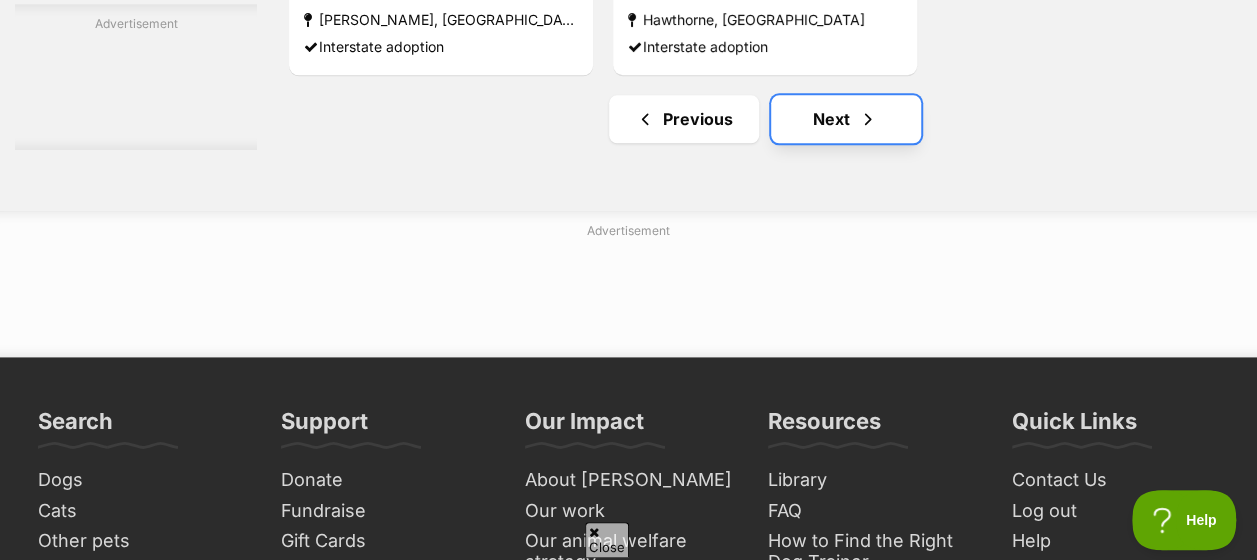 click at bounding box center [868, 119] 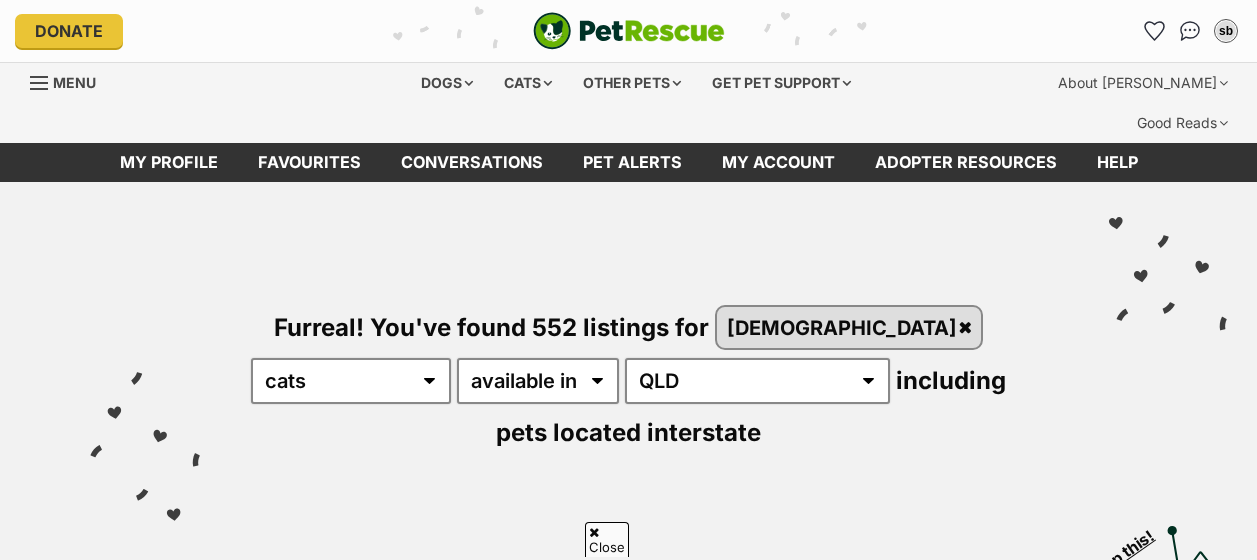 scroll, scrollTop: 500, scrollLeft: 0, axis: vertical 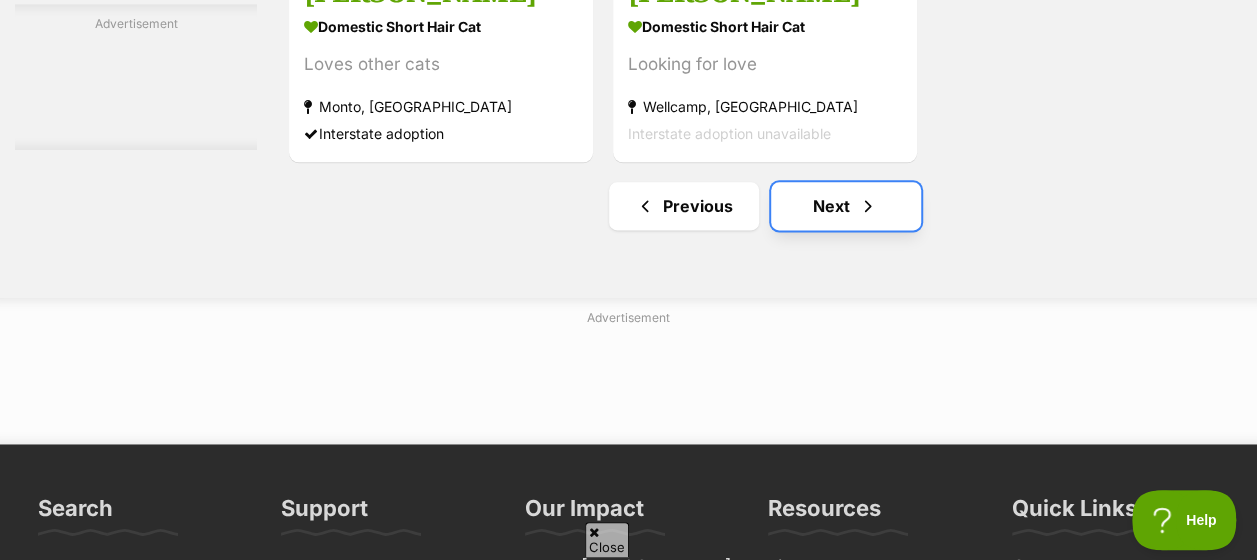 click on "Next" at bounding box center (846, 206) 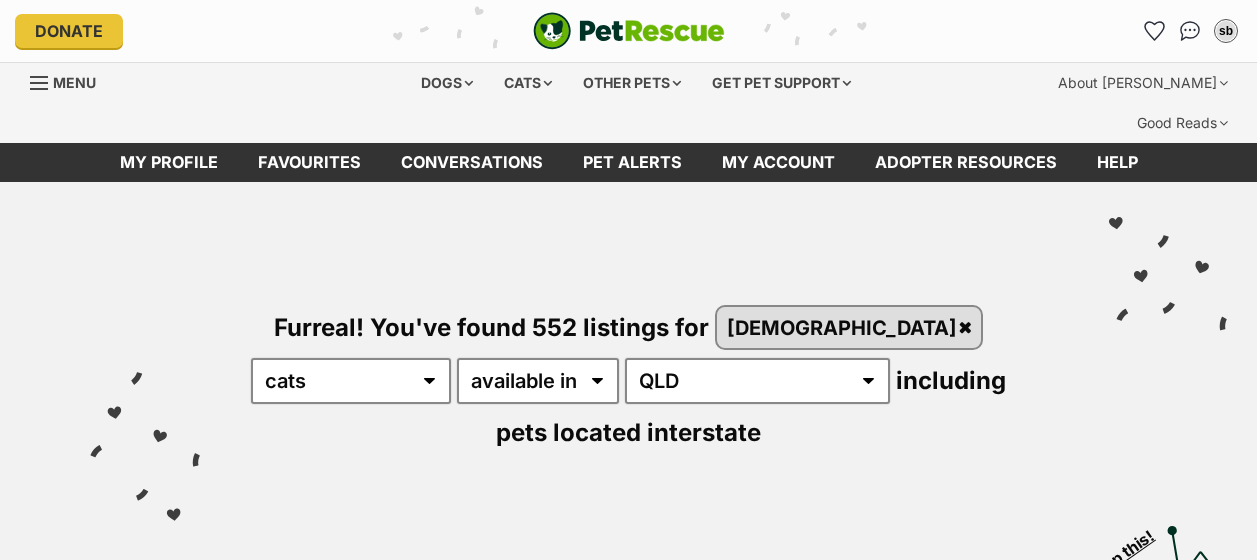 scroll, scrollTop: 0, scrollLeft: 0, axis: both 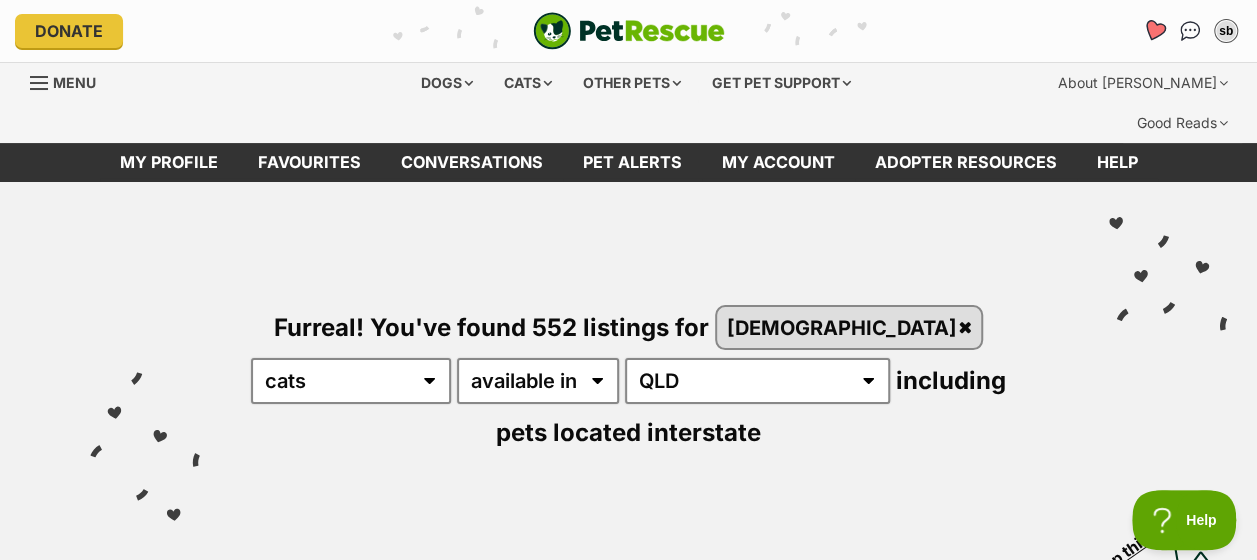 click 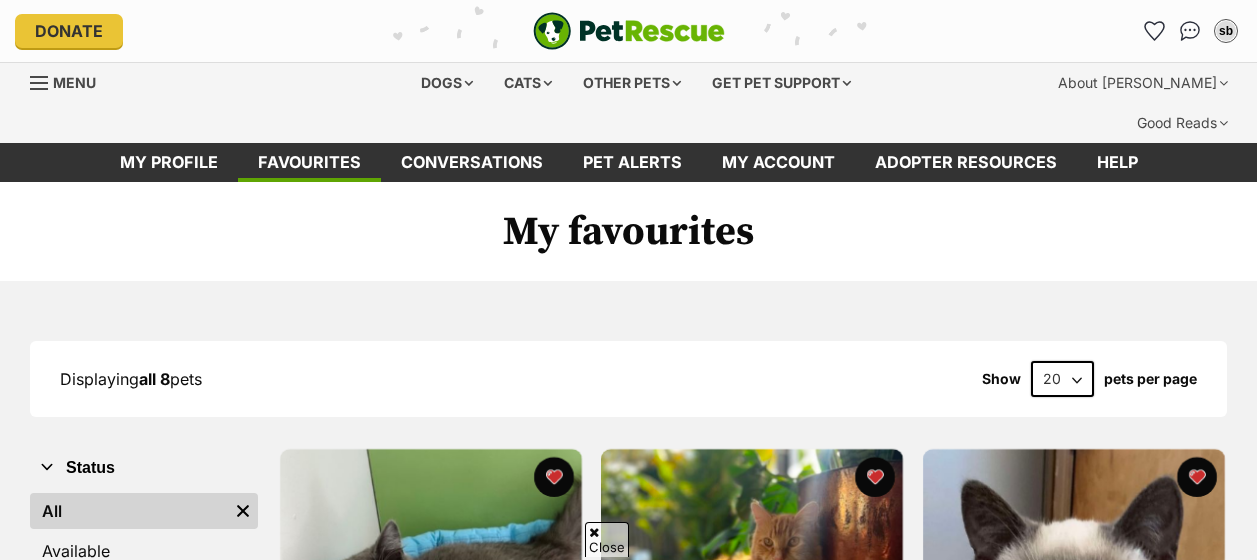 scroll, scrollTop: 300, scrollLeft: 0, axis: vertical 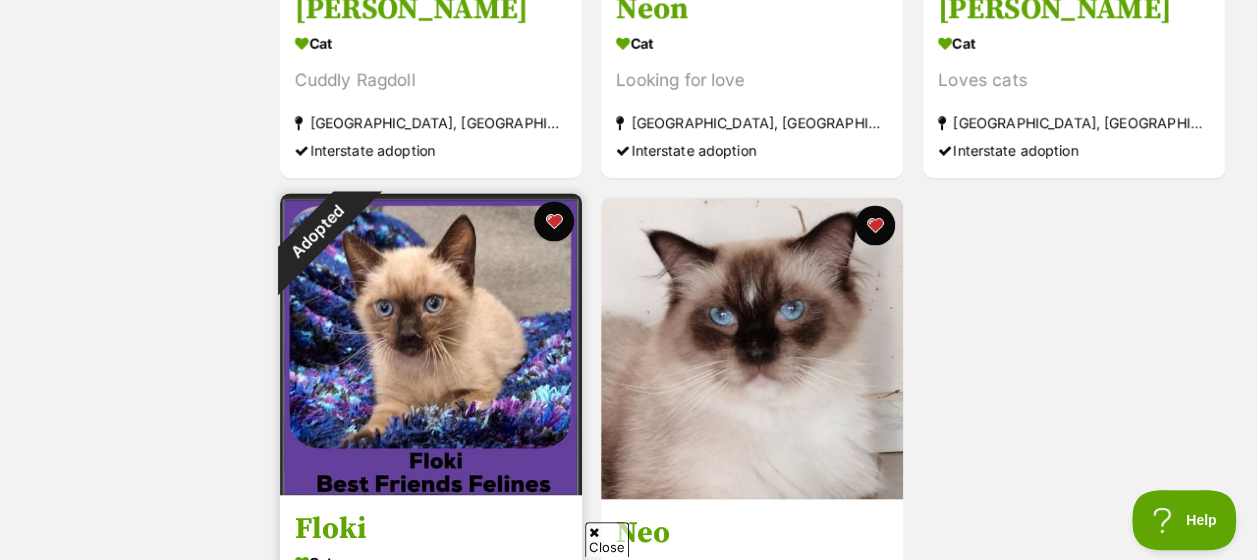 click at bounding box center (431, 344) 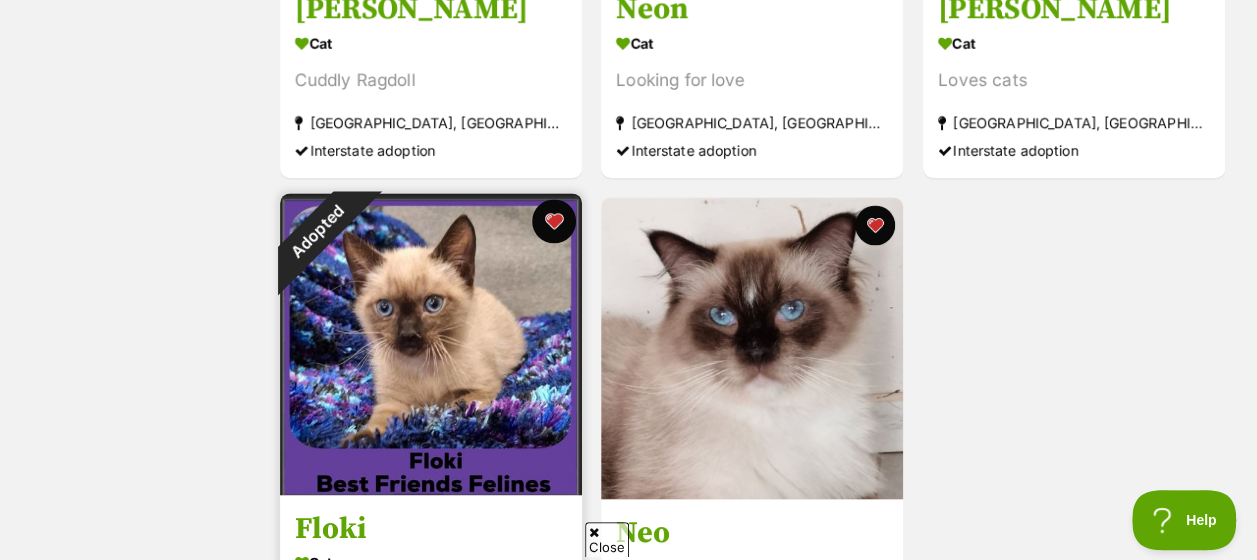 click at bounding box center [554, 221] 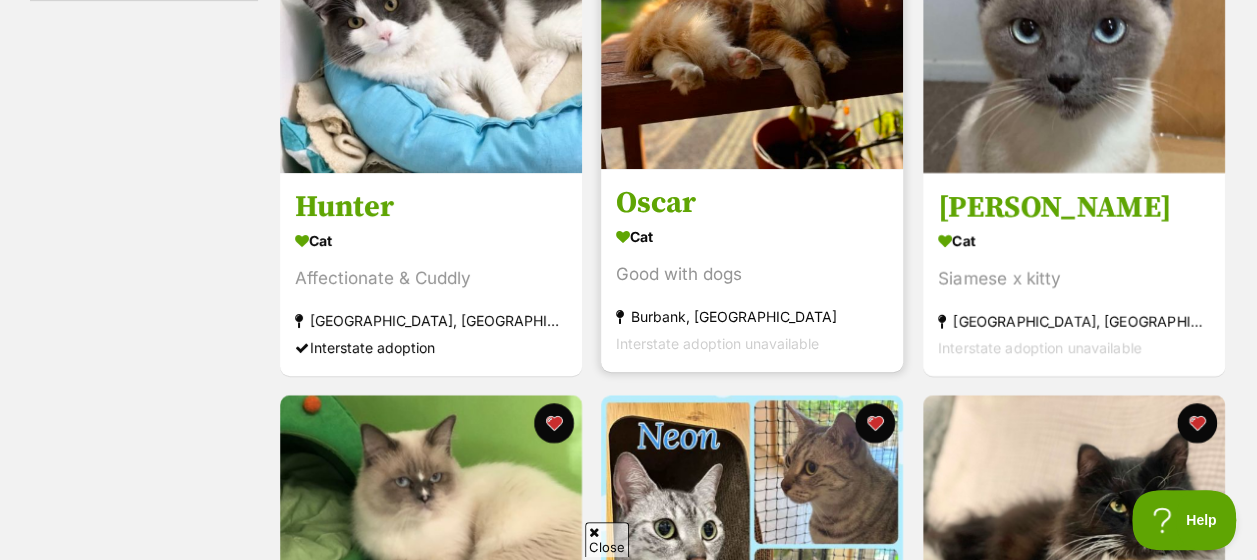 scroll, scrollTop: 200, scrollLeft: 0, axis: vertical 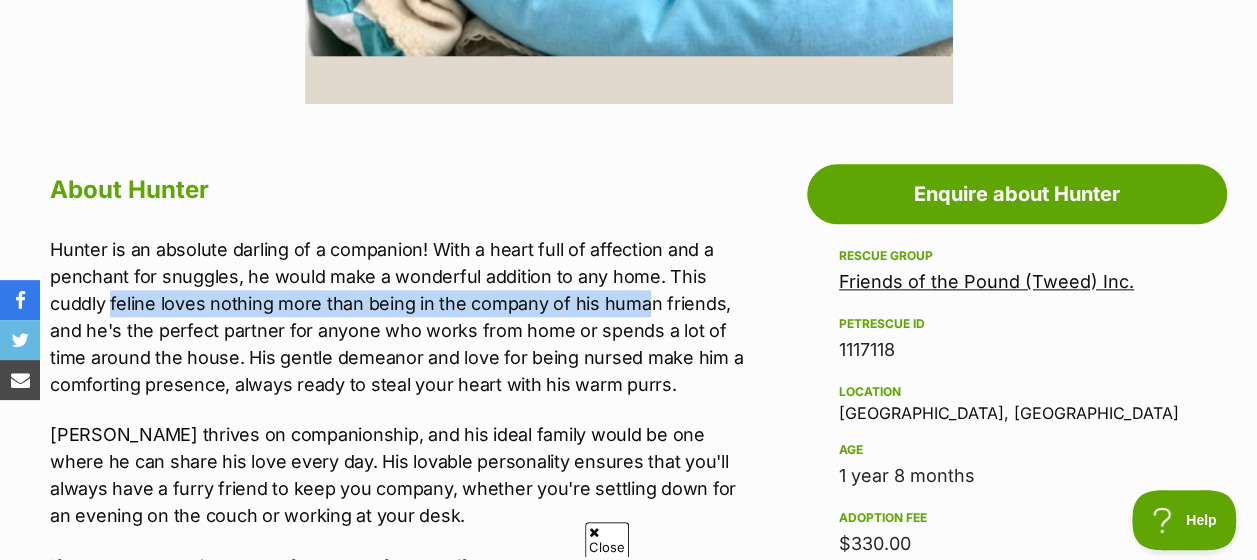 drag, startPoint x: 105, startPoint y: 257, endPoint x: 628, endPoint y: 266, distance: 523.07745 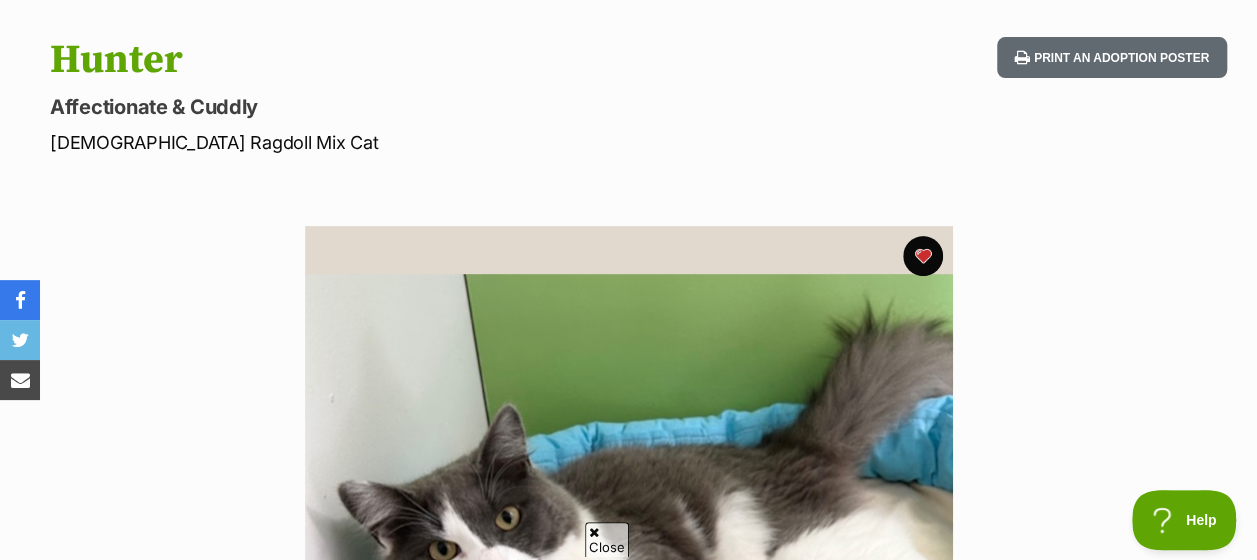 scroll, scrollTop: 200, scrollLeft: 0, axis: vertical 